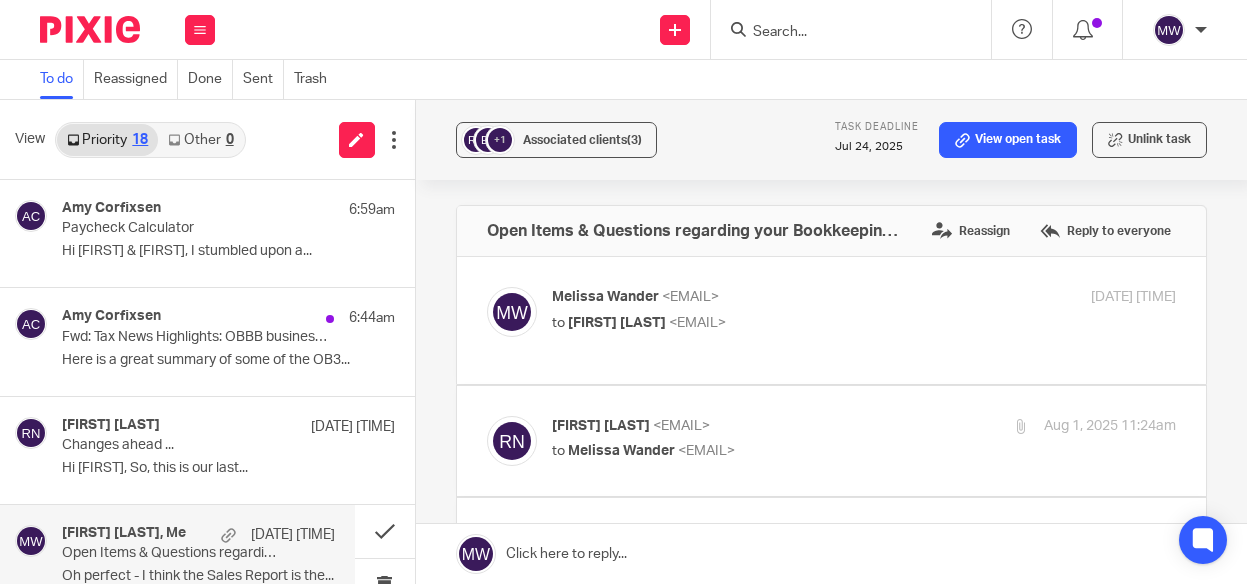 scroll, scrollTop: 0, scrollLeft: 0, axis: both 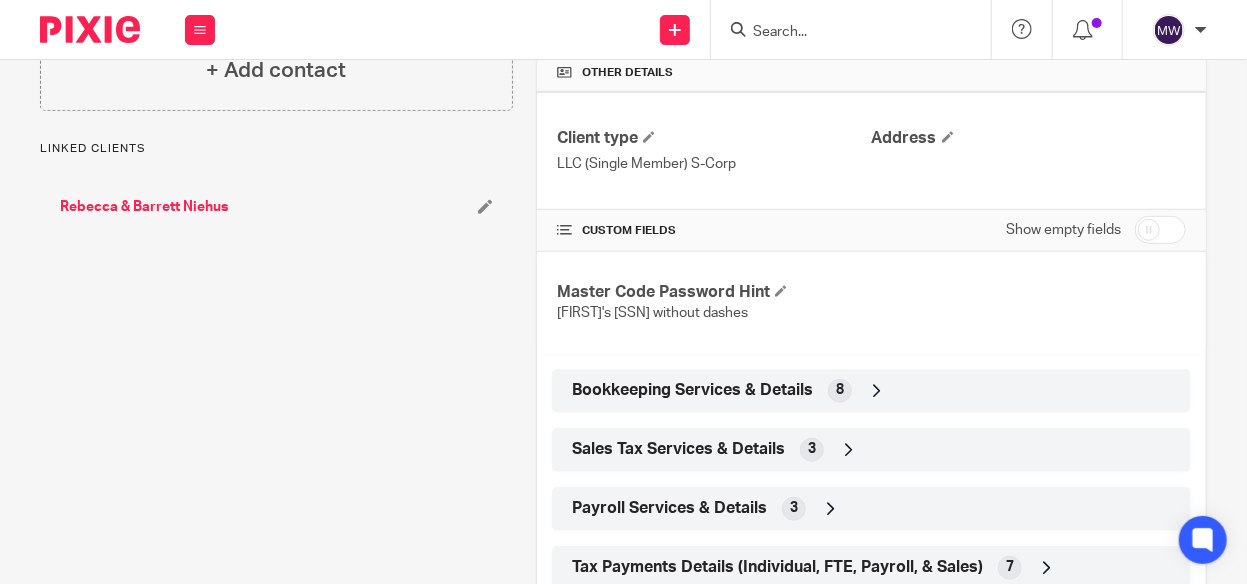 click at bounding box center (877, 391) 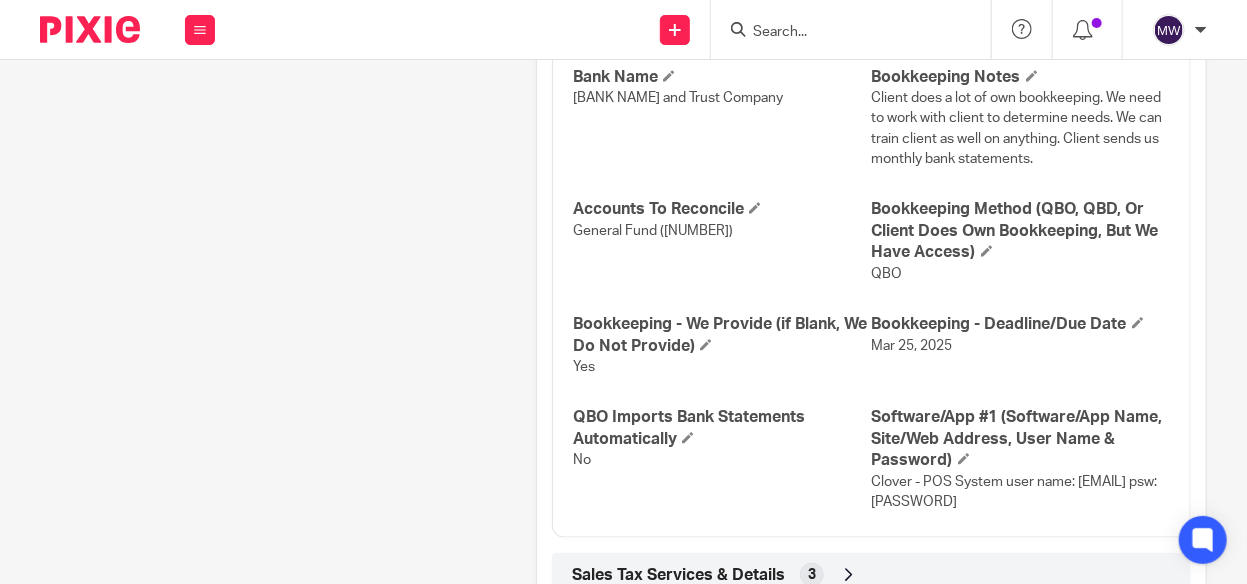 scroll, scrollTop: 900, scrollLeft: 0, axis: vertical 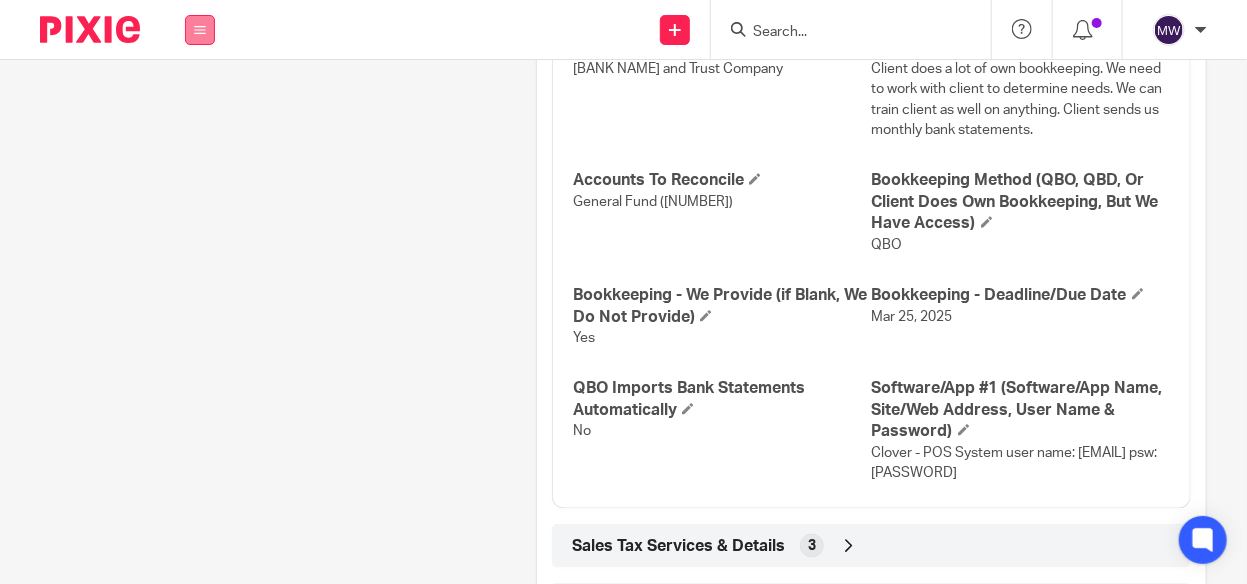 click at bounding box center [200, 30] 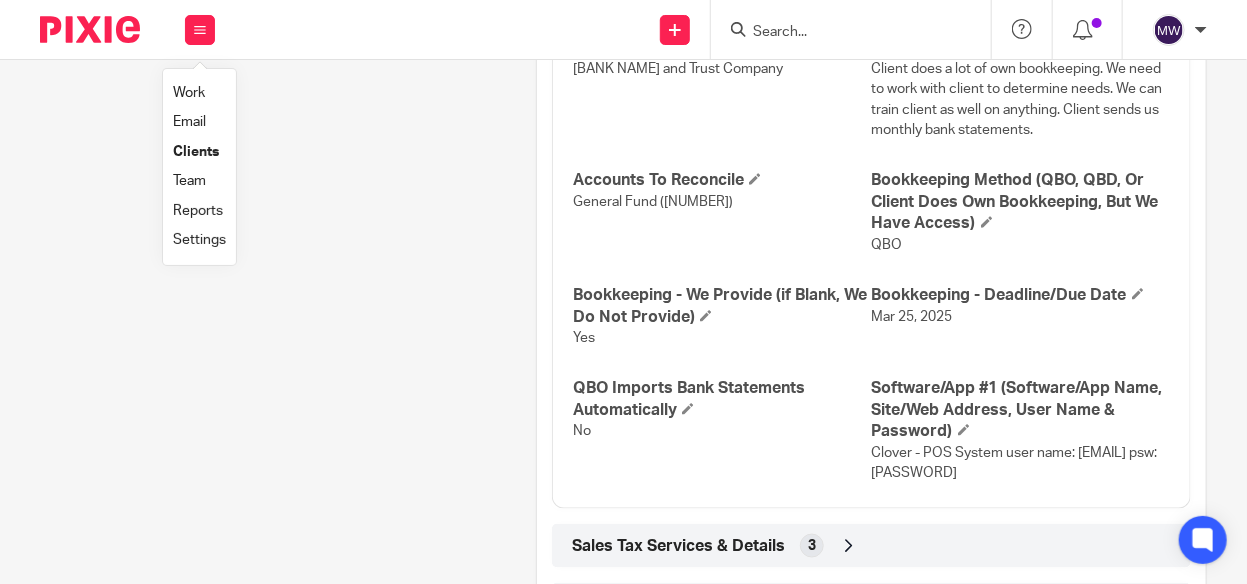 click on "Email" at bounding box center [189, 122] 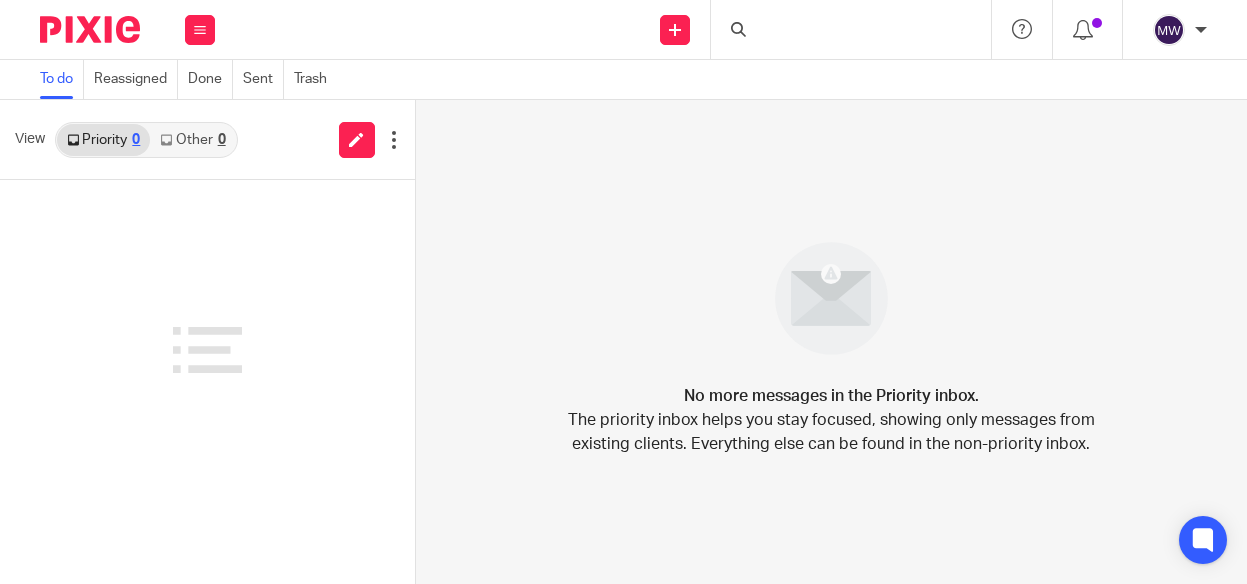 scroll, scrollTop: 0, scrollLeft: 0, axis: both 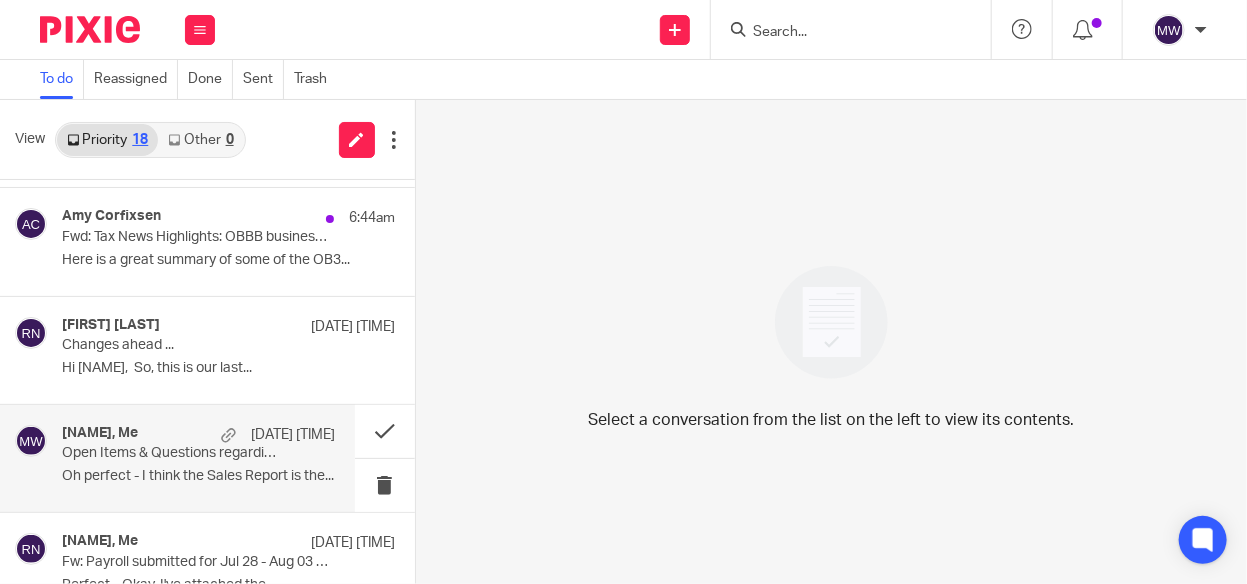 click on "Rebecca Niehus, Me
Aug 5 3:55pm" at bounding box center [198, 435] 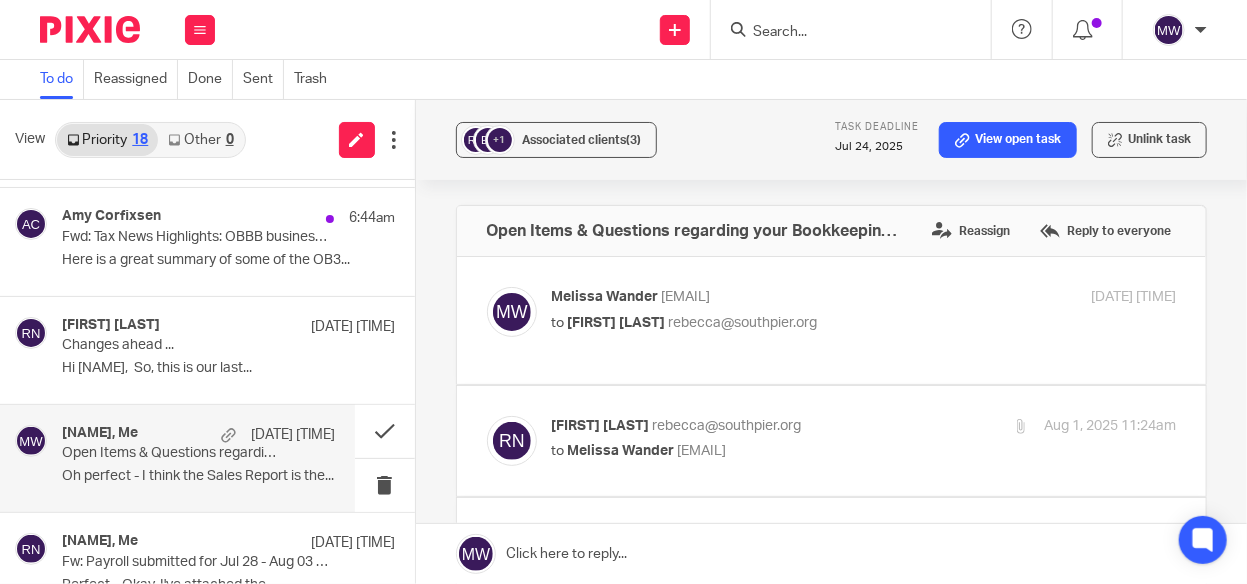 scroll, scrollTop: 0, scrollLeft: 0, axis: both 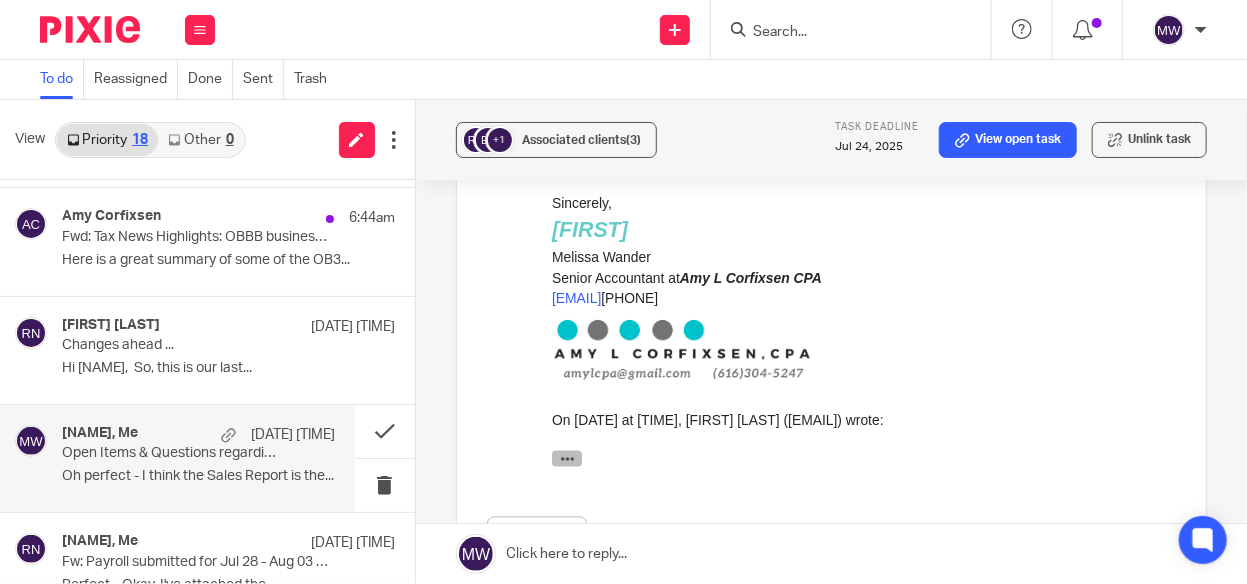 click at bounding box center (566, 460) 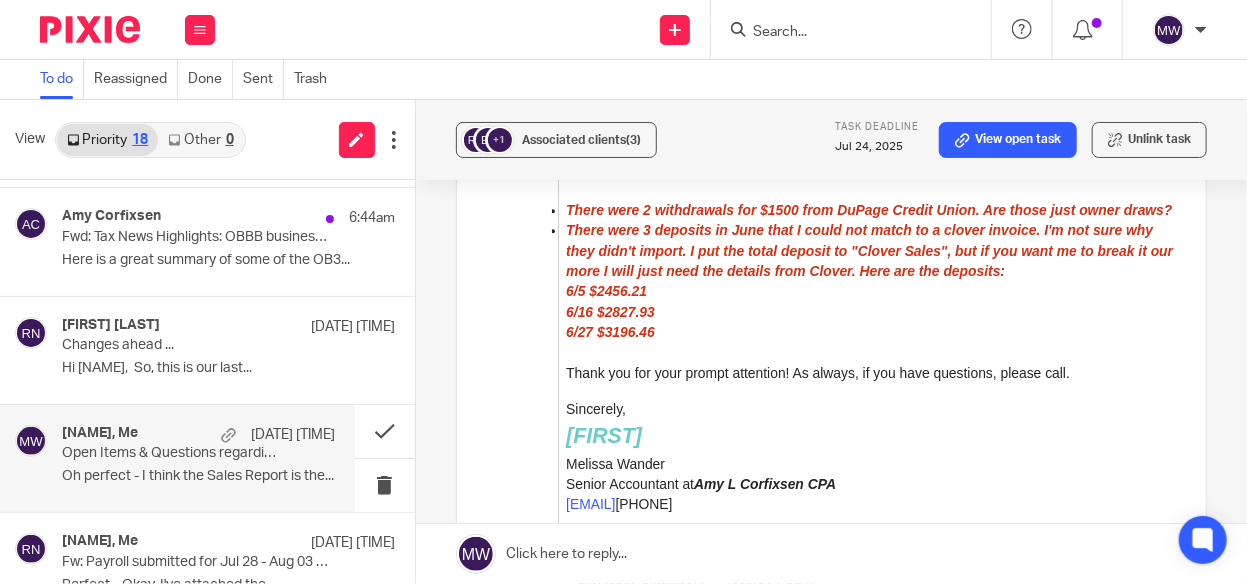 scroll, scrollTop: 2300, scrollLeft: 0, axis: vertical 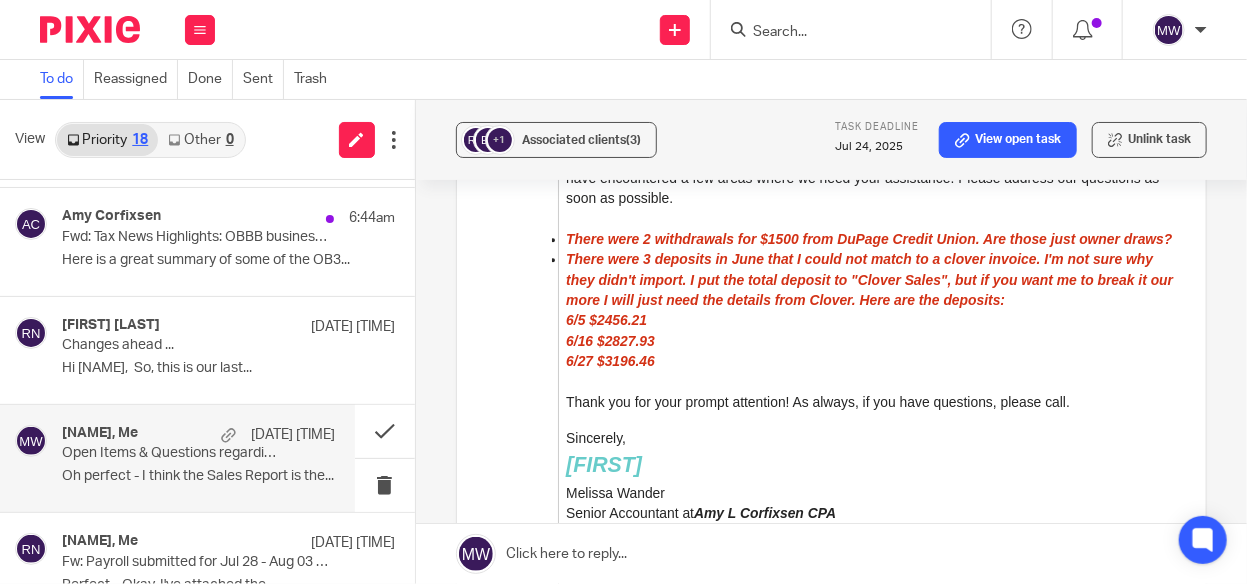 click at bounding box center (851, 29) 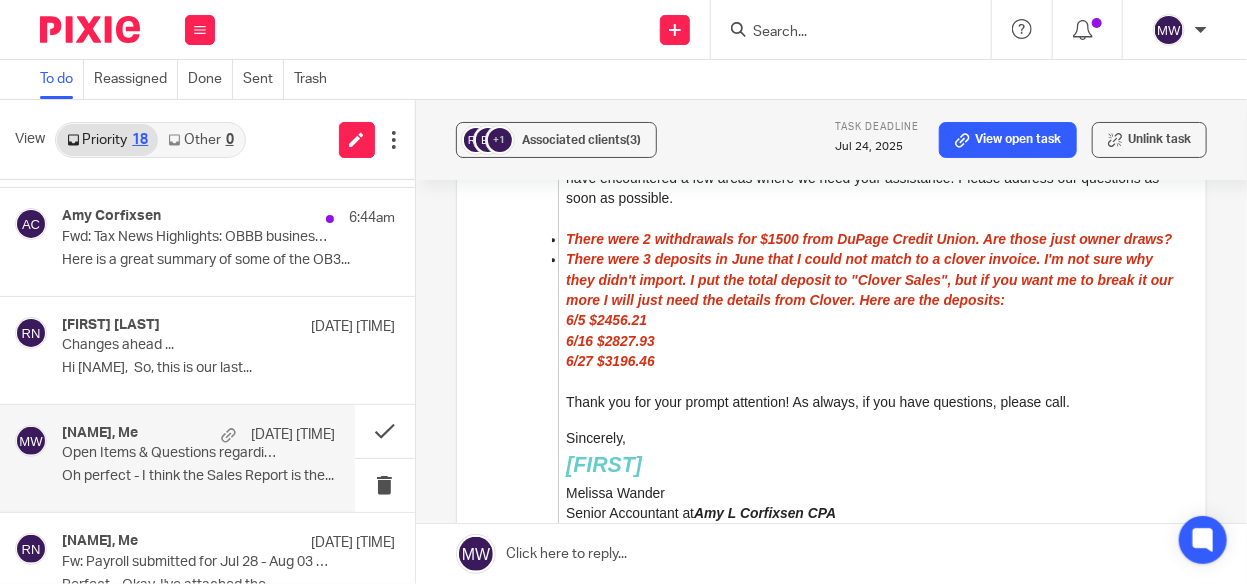 click at bounding box center [851, 29] 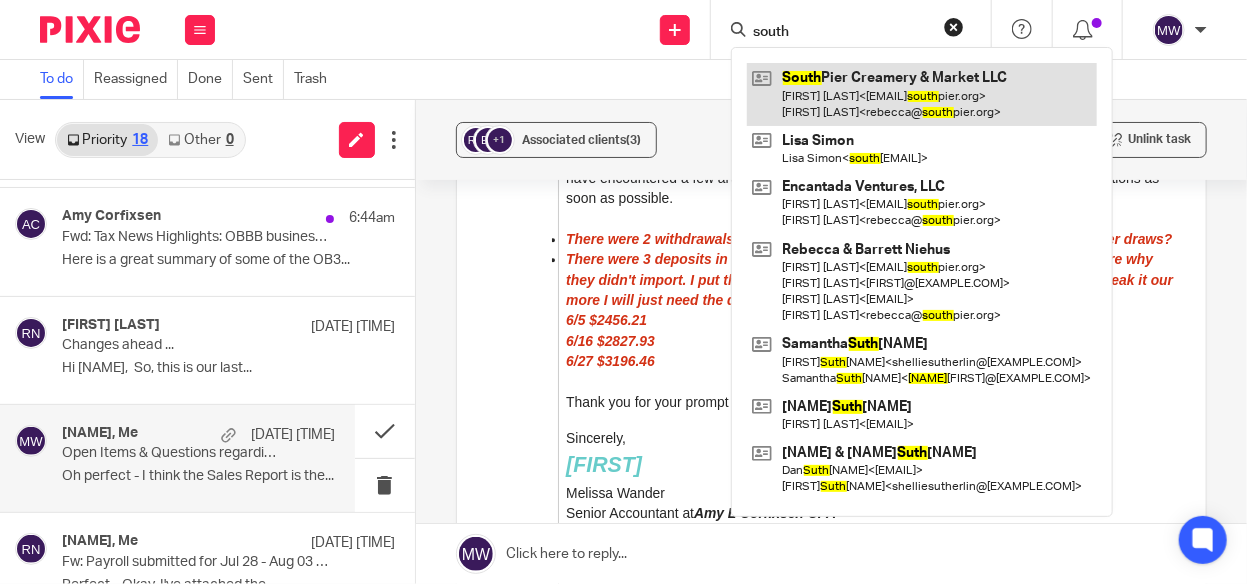 type on "south" 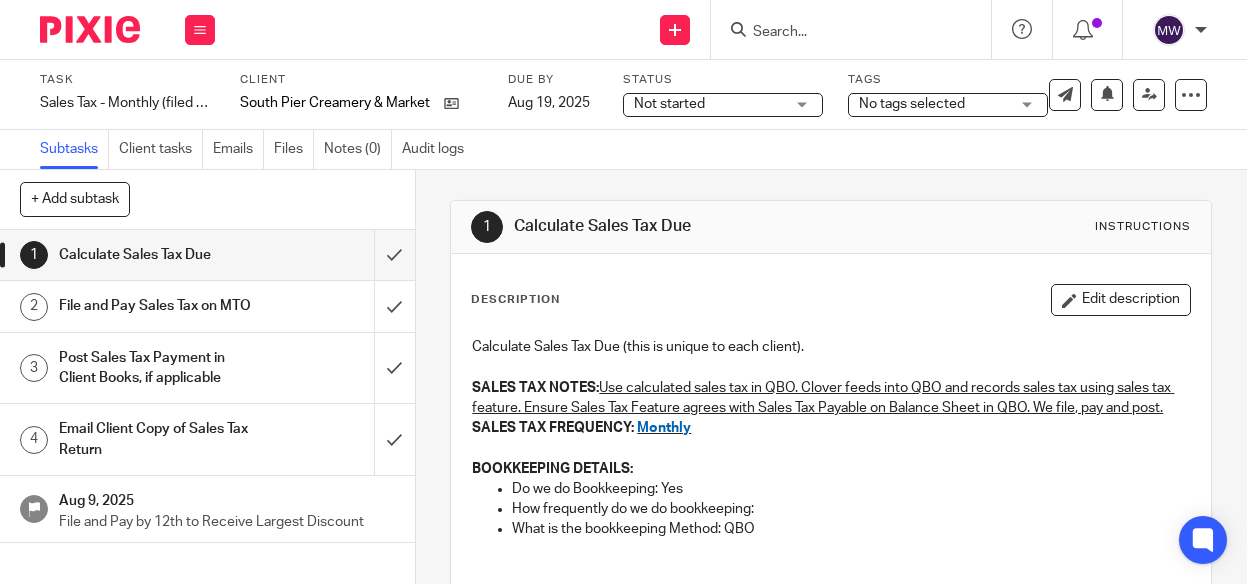 scroll, scrollTop: 0, scrollLeft: 0, axis: both 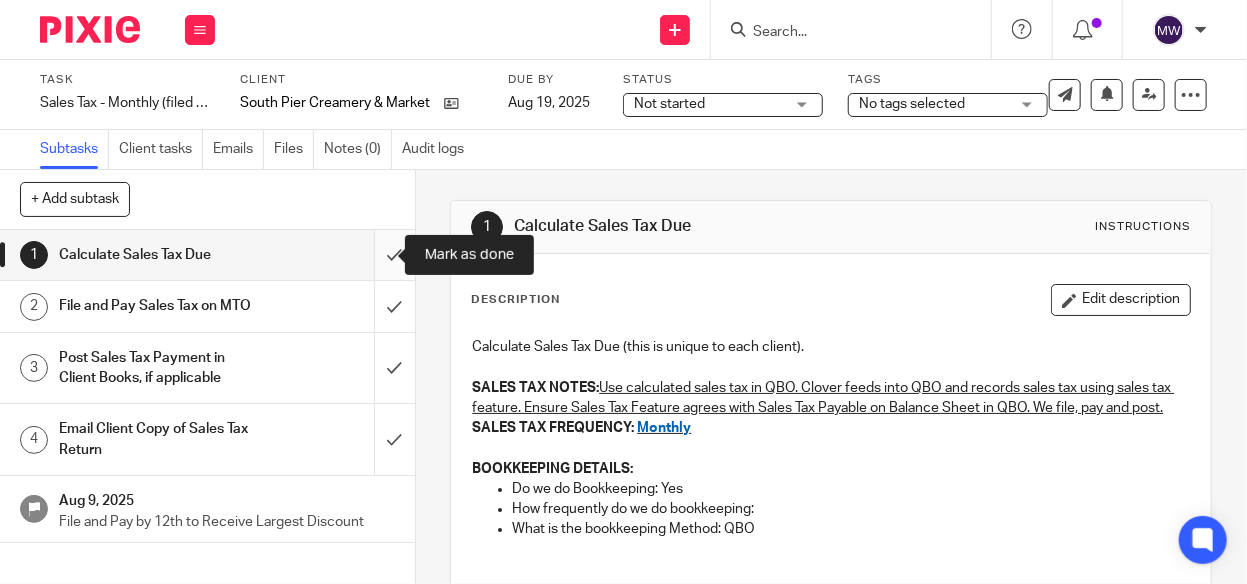 click at bounding box center (207, 255) 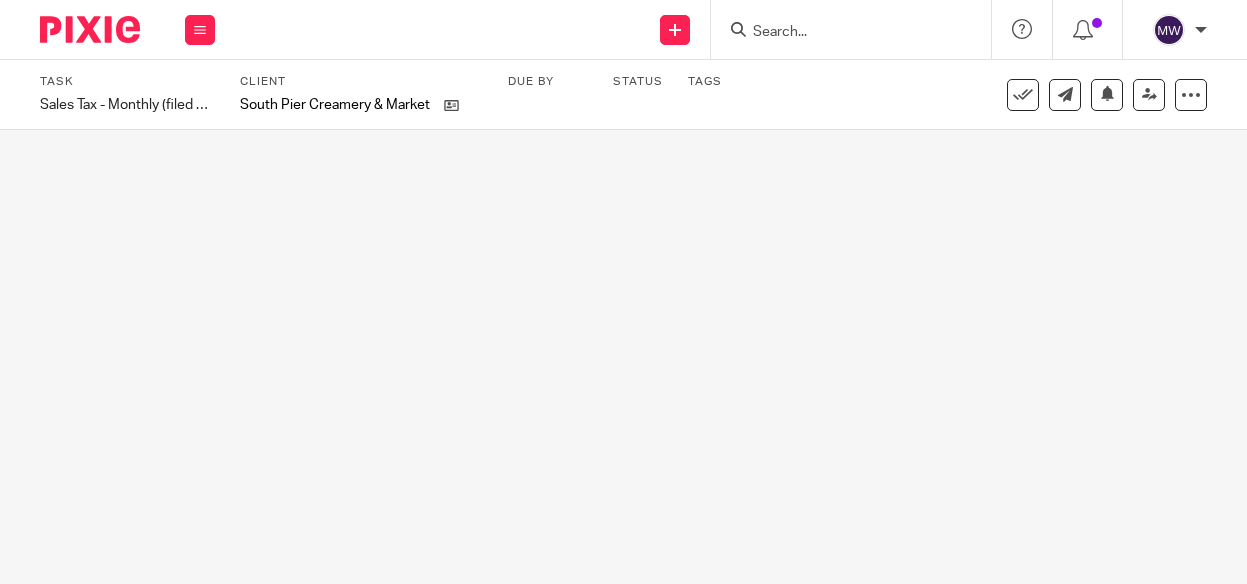scroll, scrollTop: 0, scrollLeft: 0, axis: both 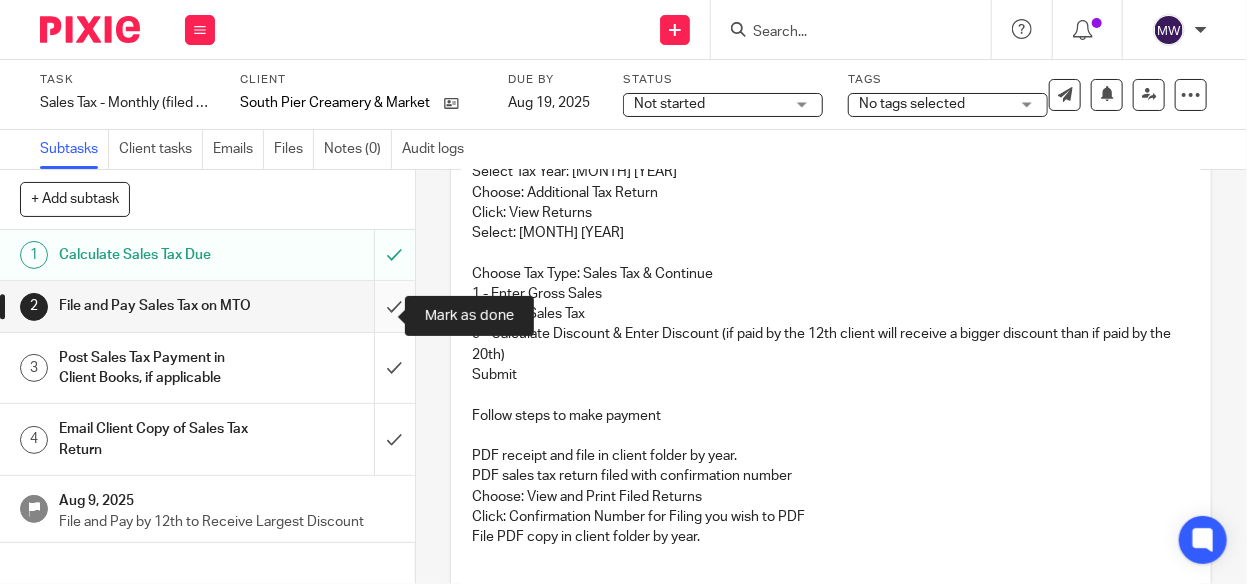 click at bounding box center [207, 306] 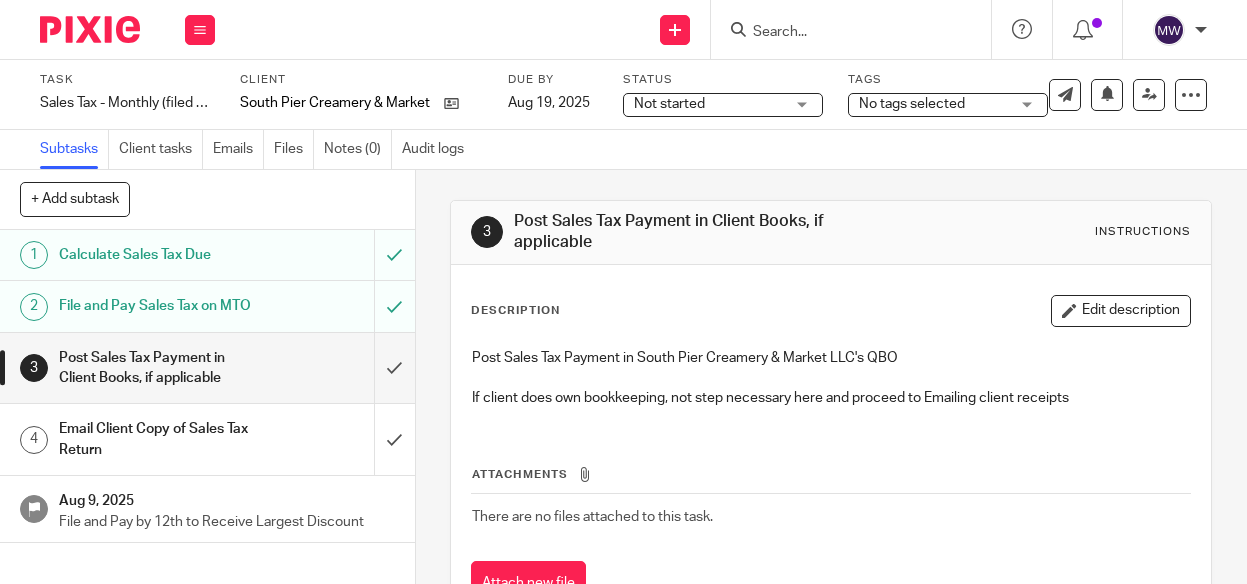 scroll, scrollTop: 0, scrollLeft: 0, axis: both 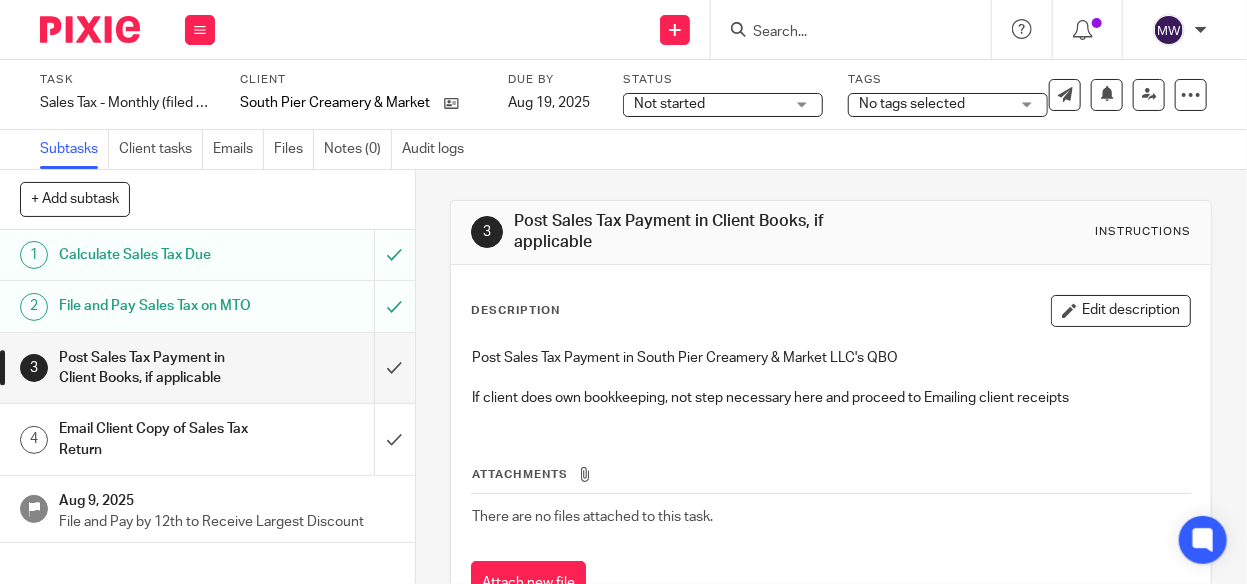 click on "File and Pay Sales Tax on MTO" at bounding box center (206, 306) 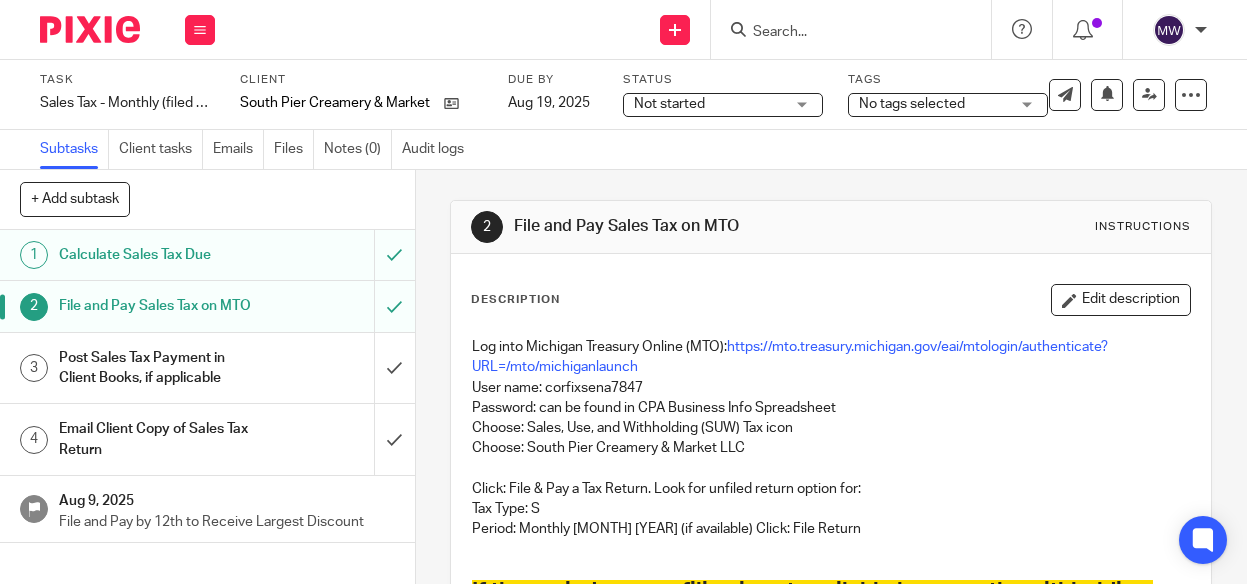 scroll, scrollTop: 0, scrollLeft: 0, axis: both 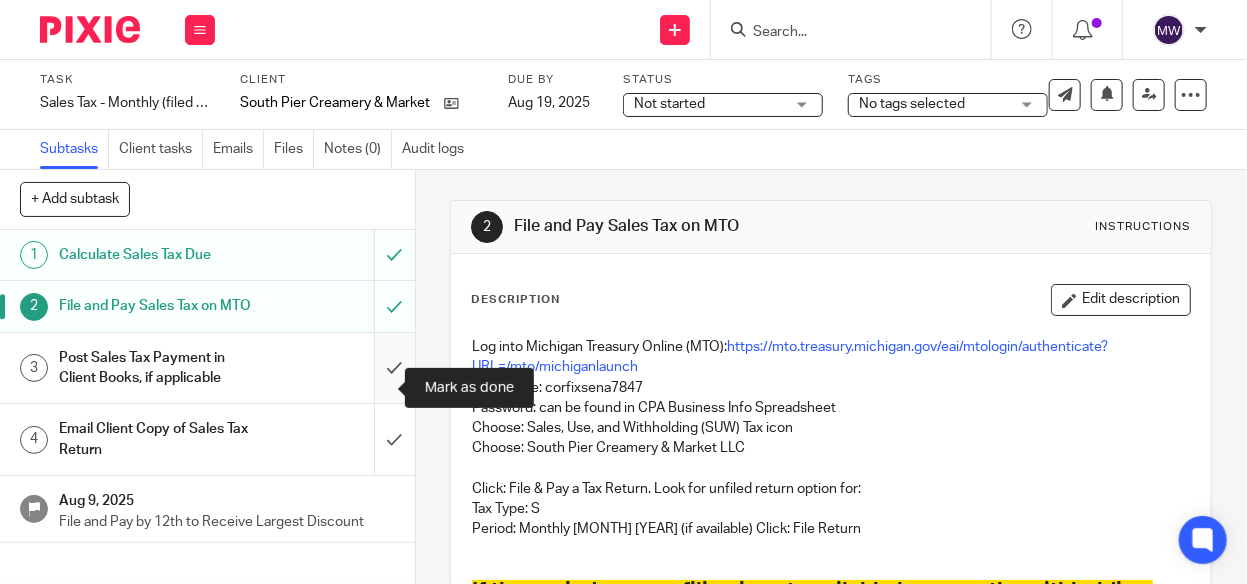 click at bounding box center [207, 368] 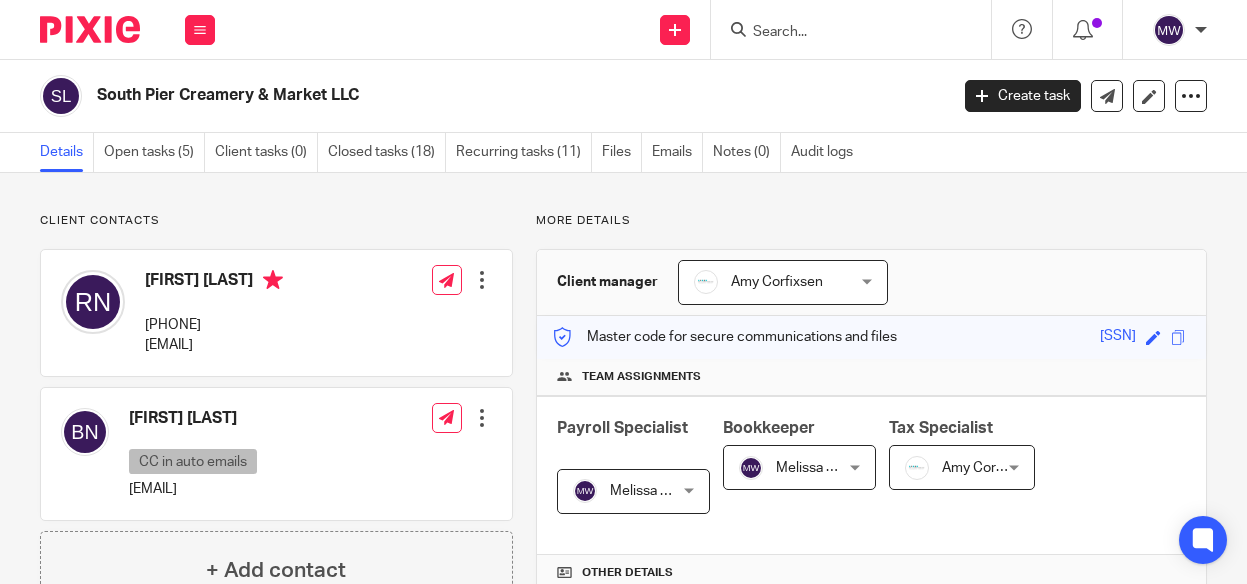 scroll, scrollTop: 0, scrollLeft: 0, axis: both 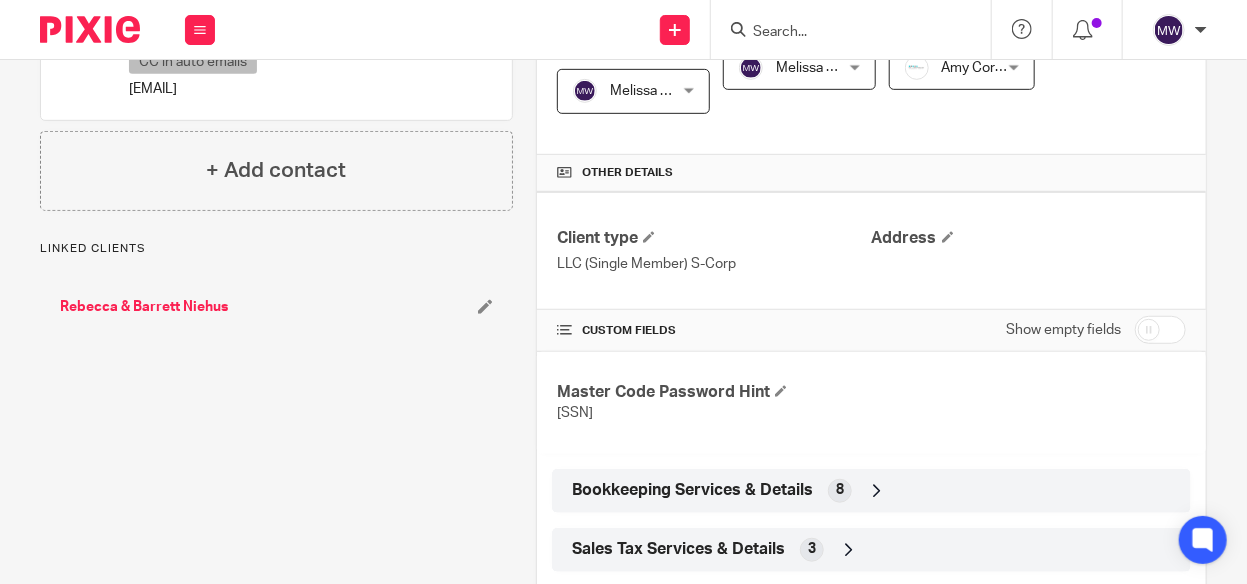 click at bounding box center [1160, 330] 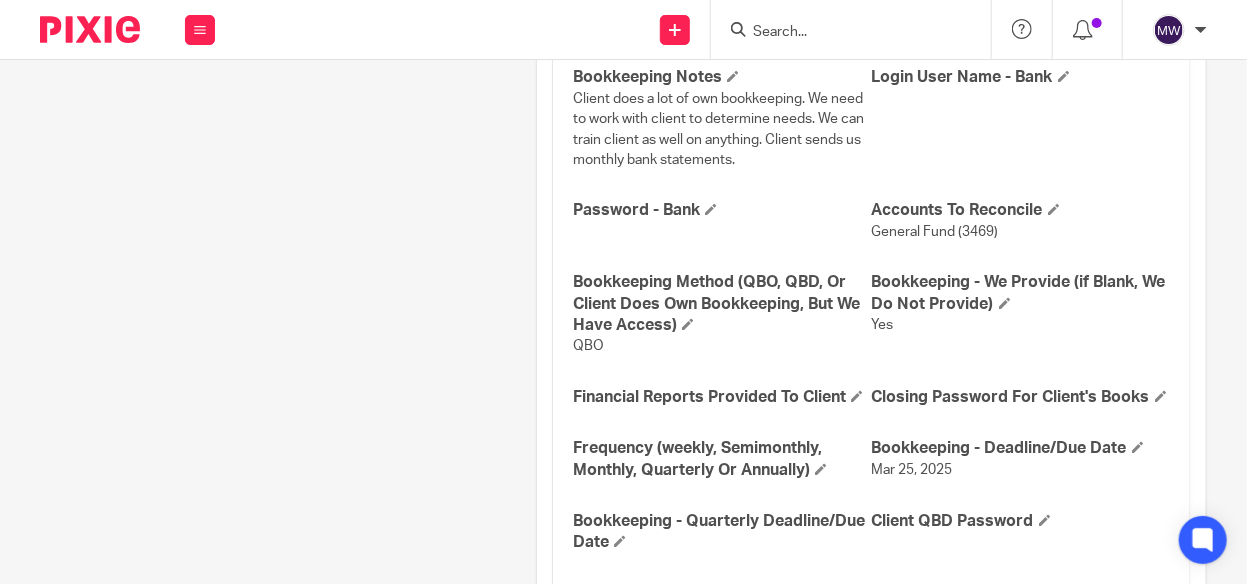 scroll, scrollTop: 2500, scrollLeft: 0, axis: vertical 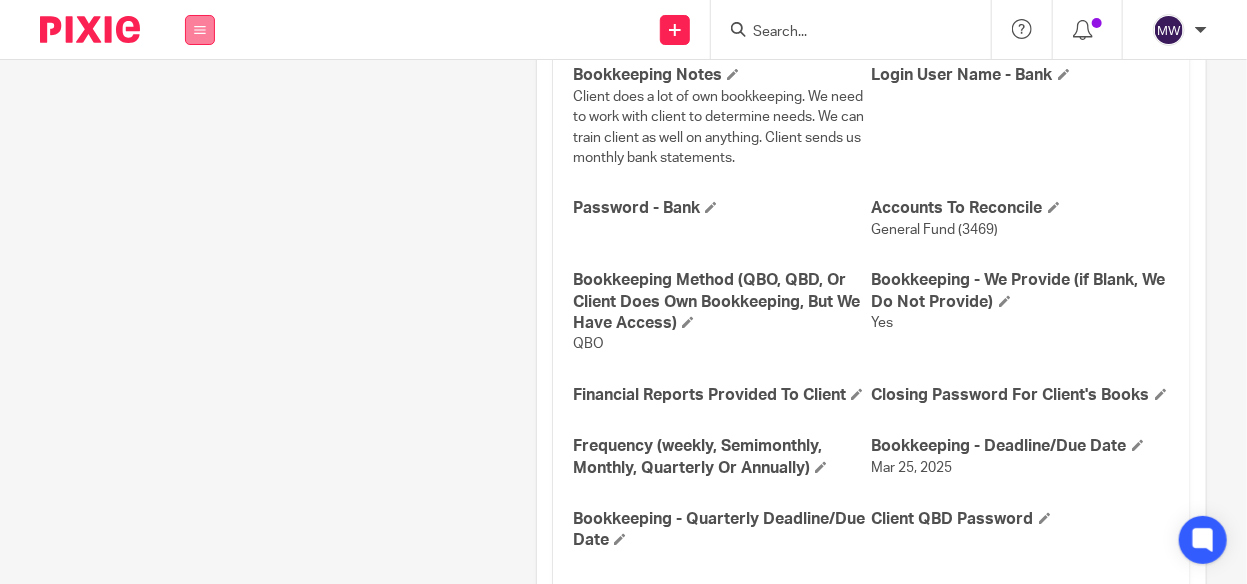 click at bounding box center (200, 30) 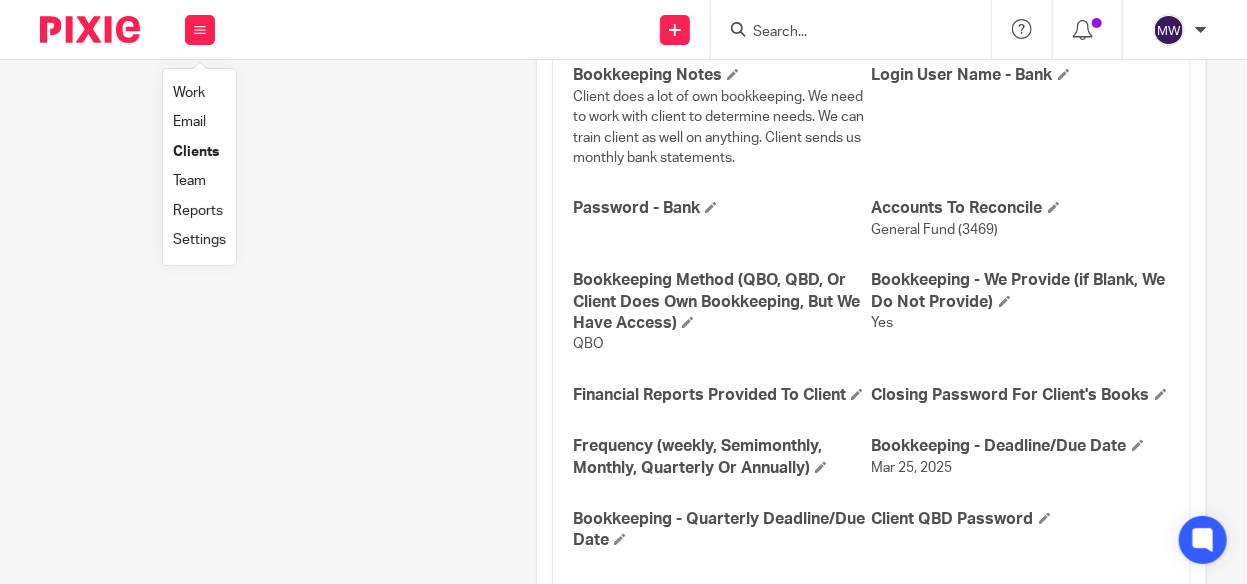 click on "Email" at bounding box center [189, 122] 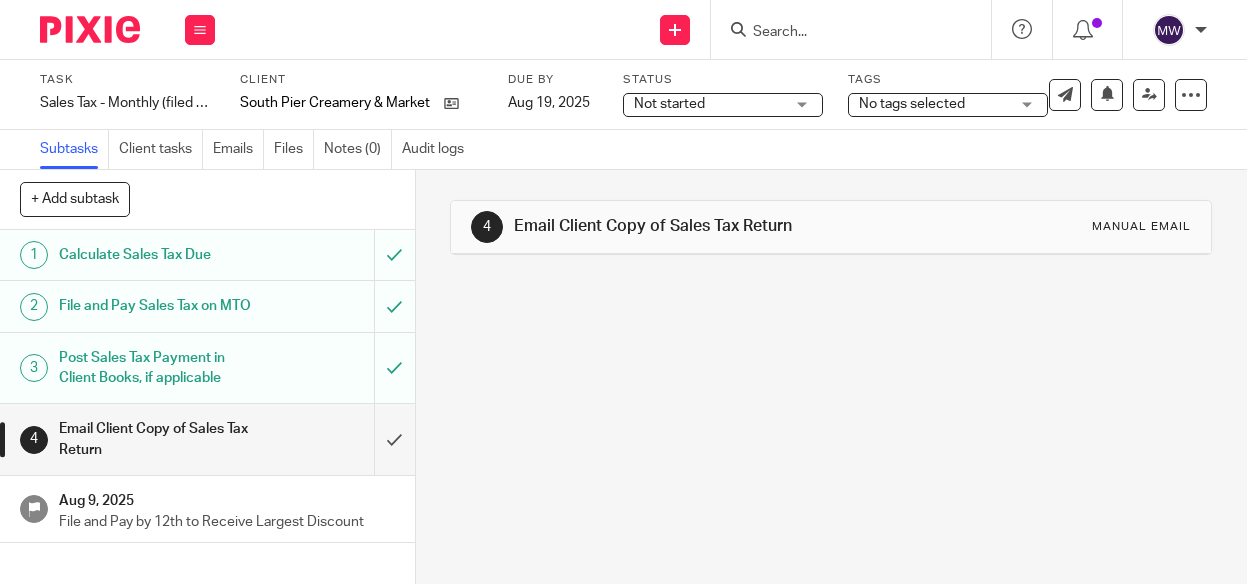scroll, scrollTop: 0, scrollLeft: 0, axis: both 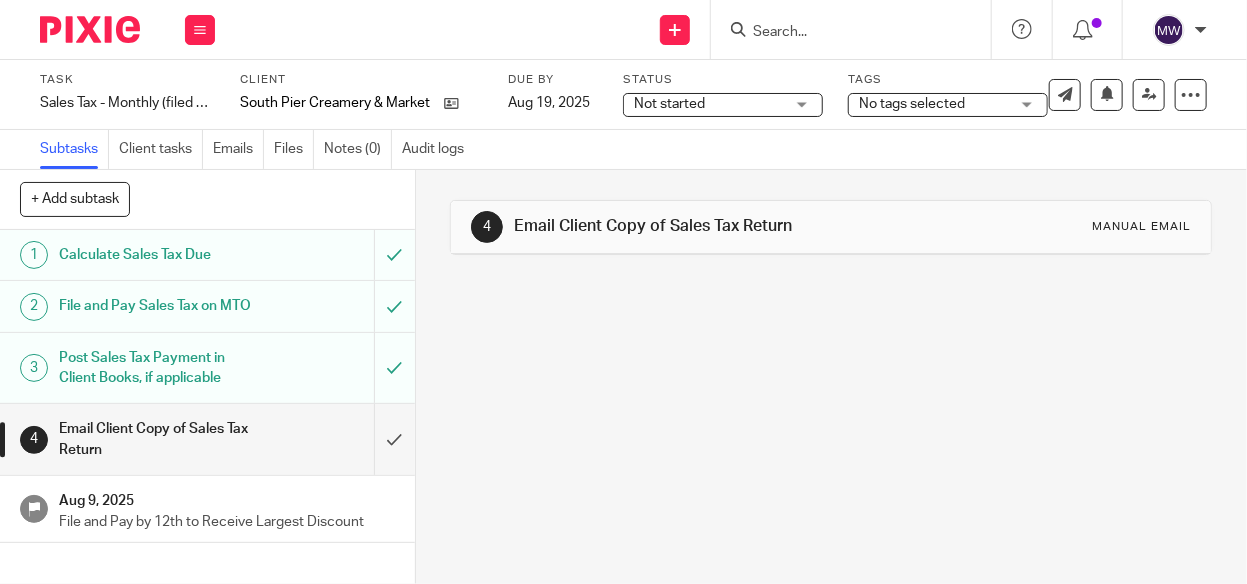 click on "Email Client Copy of Sales Tax Return" at bounding box center [157, 439] 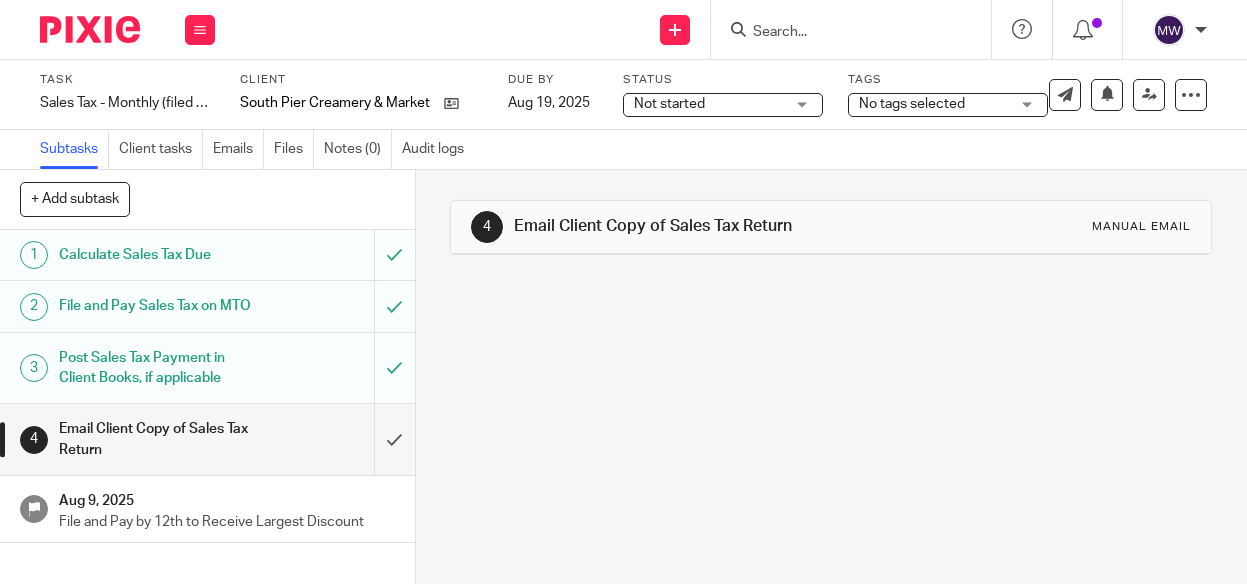 scroll, scrollTop: 0, scrollLeft: 0, axis: both 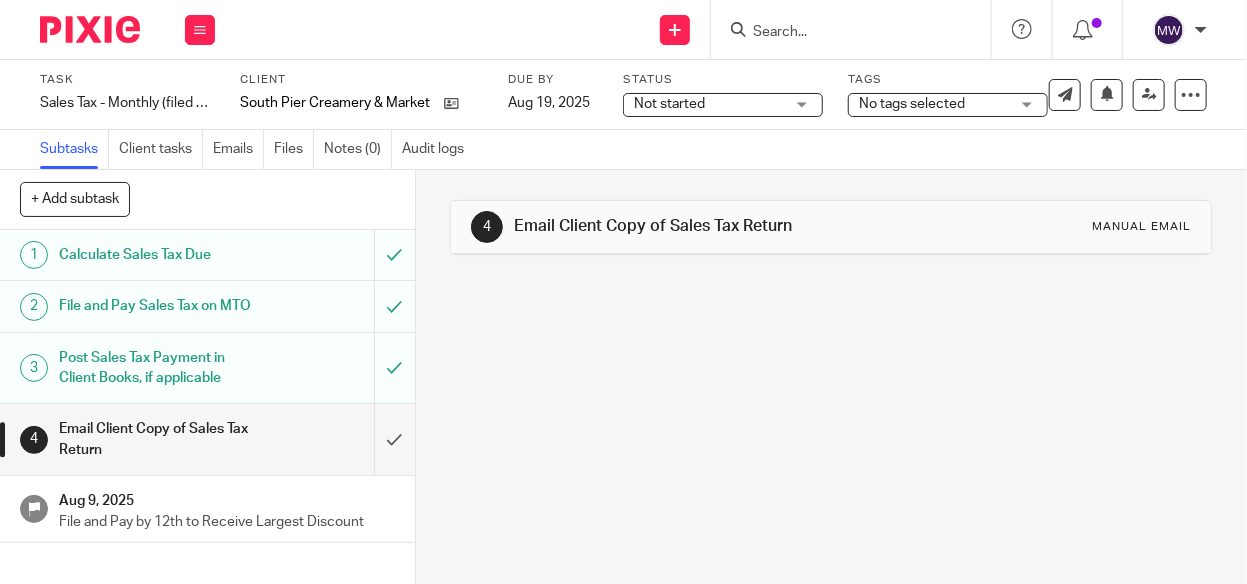click on "Email Client Copy of Sales Tax Return" at bounding box center (206, 439) 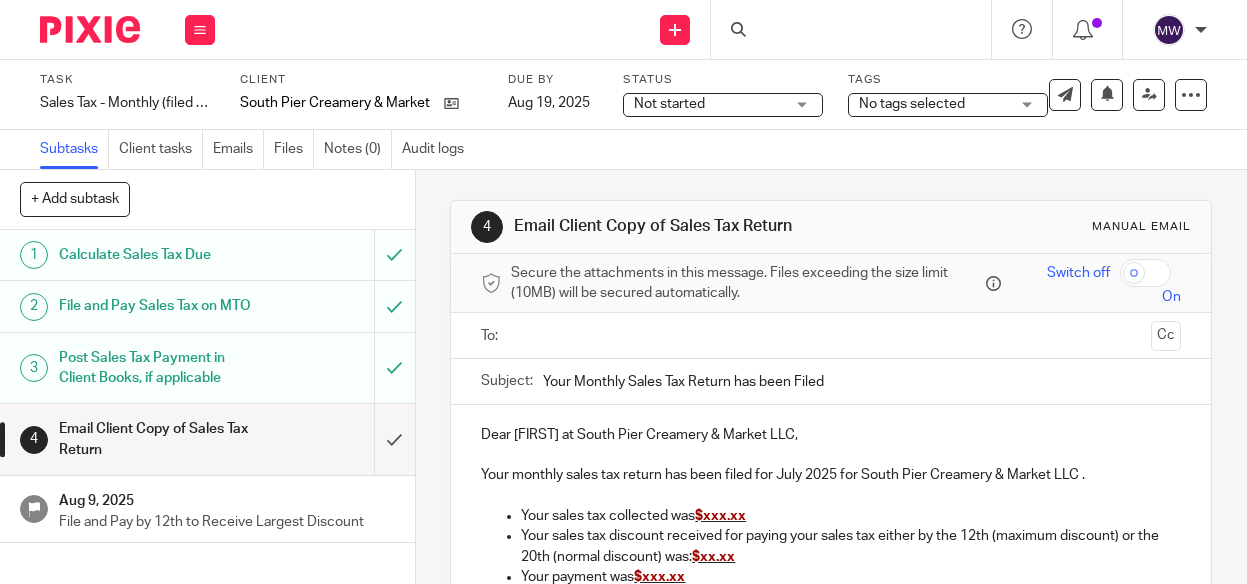 scroll, scrollTop: 0, scrollLeft: 0, axis: both 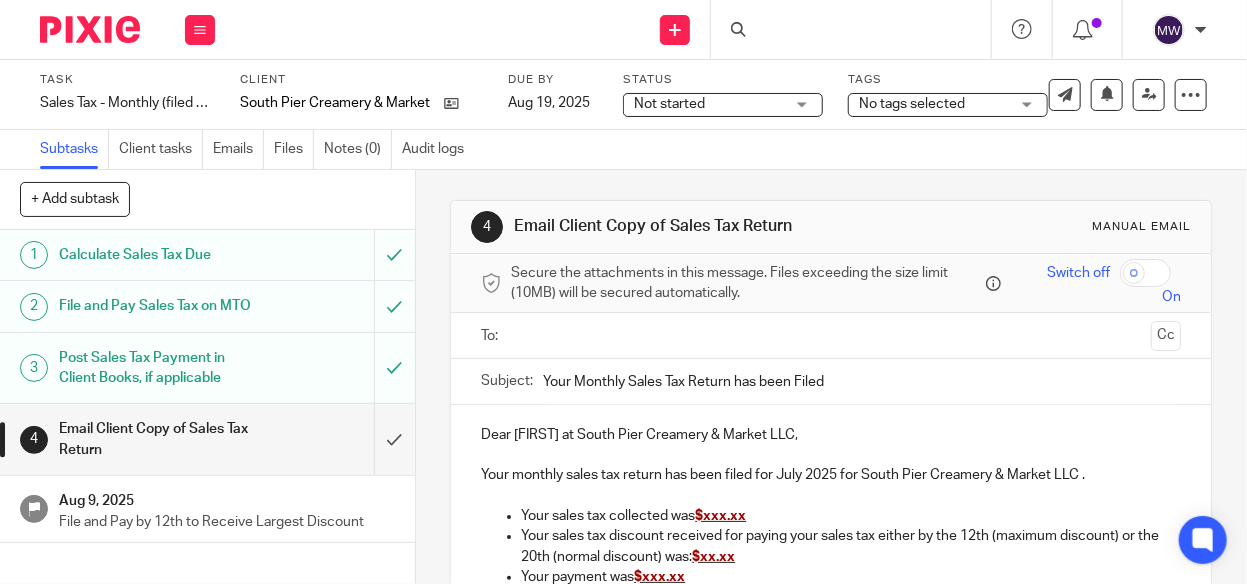 click at bounding box center [830, 335] 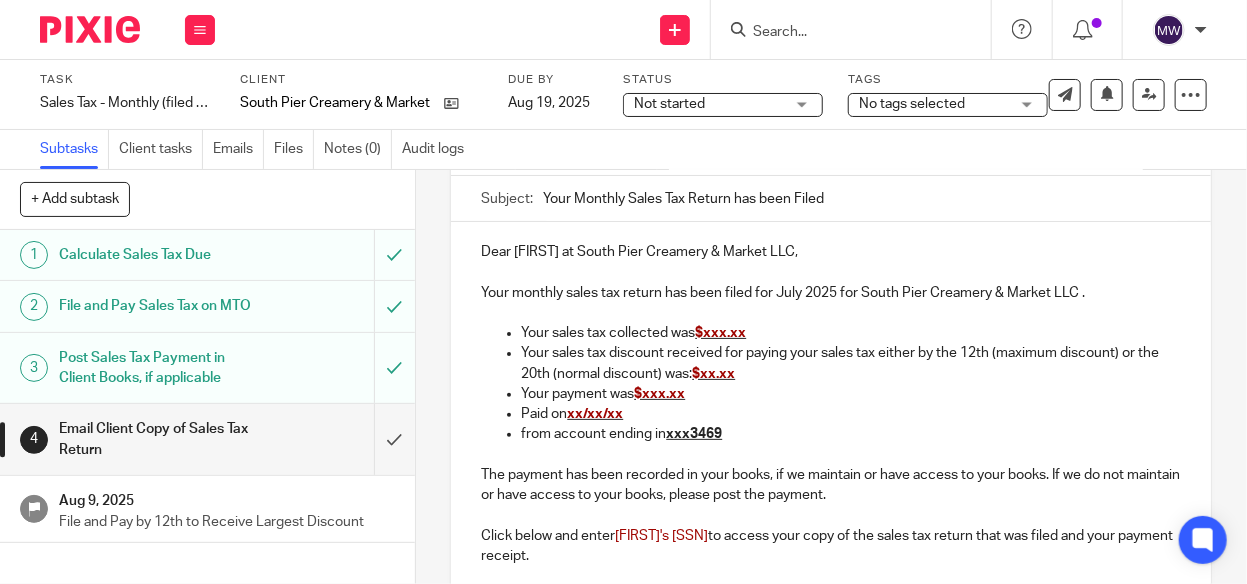 scroll, scrollTop: 200, scrollLeft: 0, axis: vertical 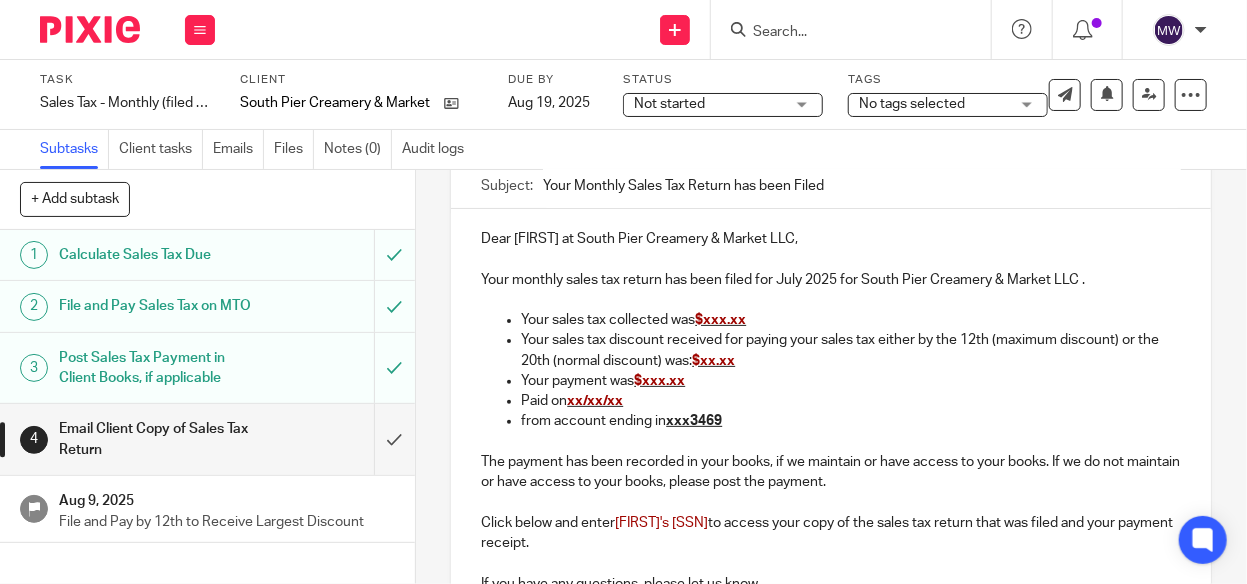 click on "$xxx.xx" at bounding box center [720, 320] 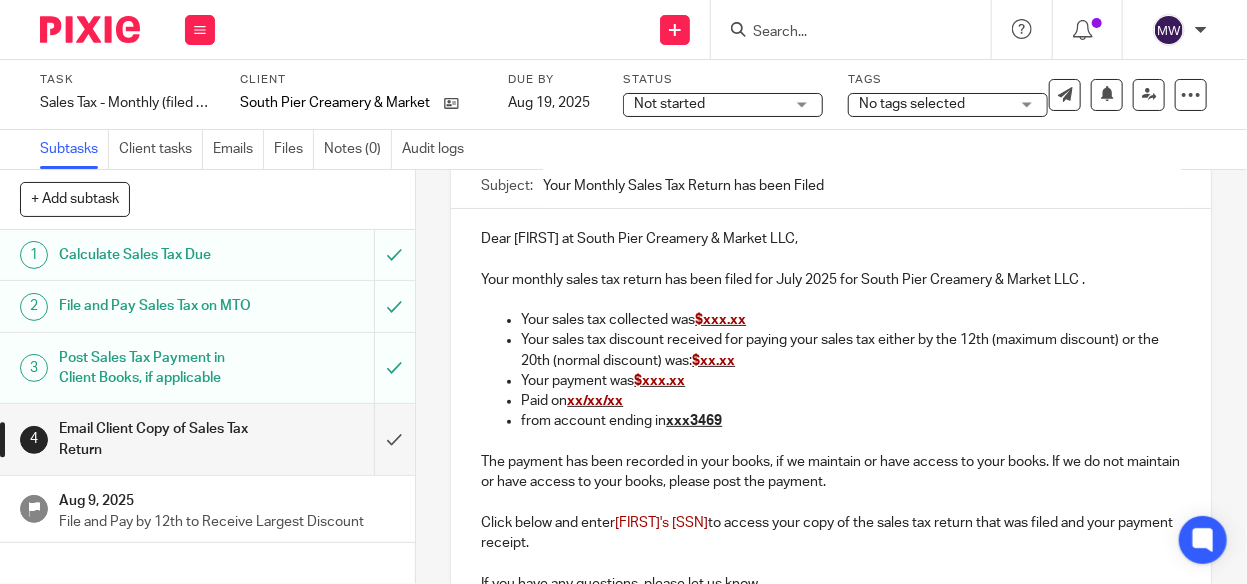 click on "Your sales tax discount received for paying your sales tax either by the 12th (maximum discount) or the 20th (normal discount) was:  $xx.xx" at bounding box center [851, 350] 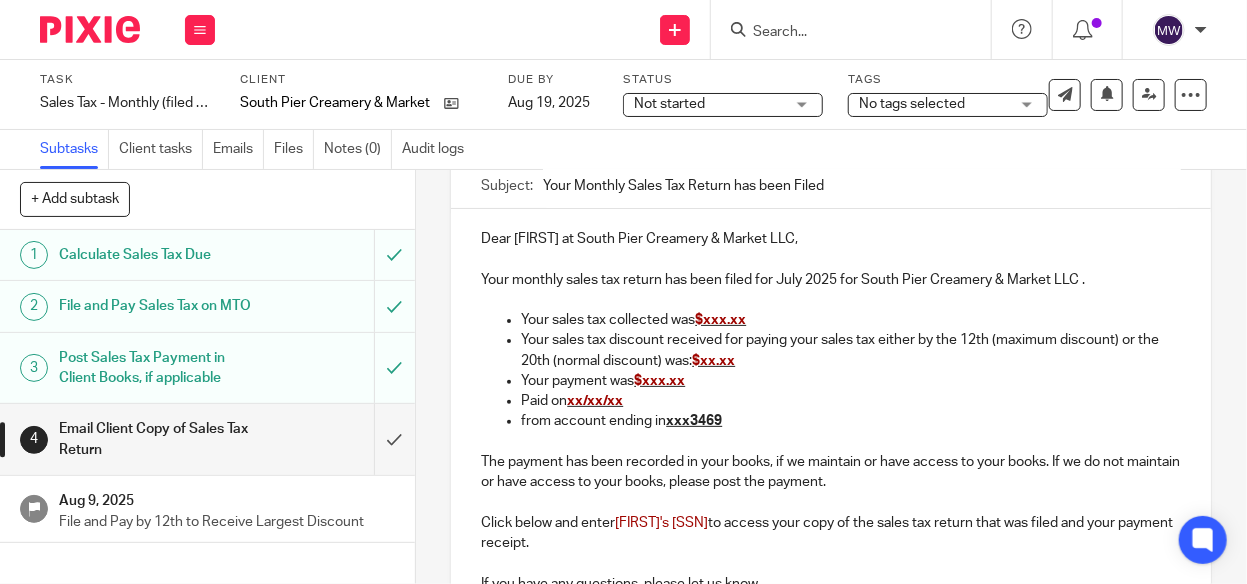 click on "xx/xx/xx" at bounding box center [595, 401] 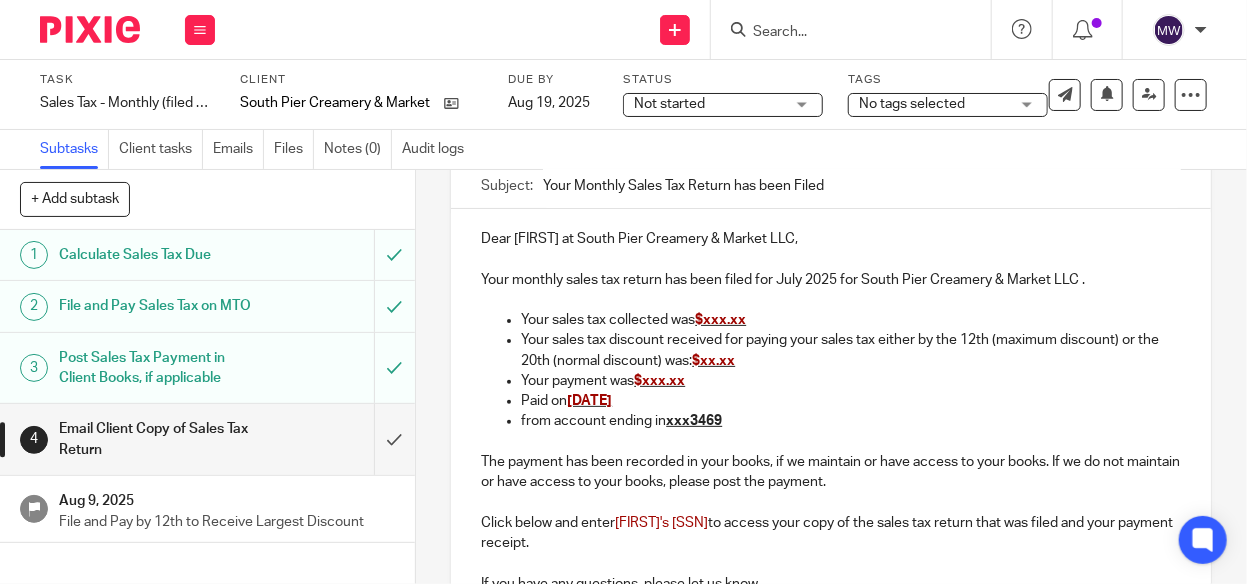 click on "$xxx.xx" at bounding box center [659, 381] 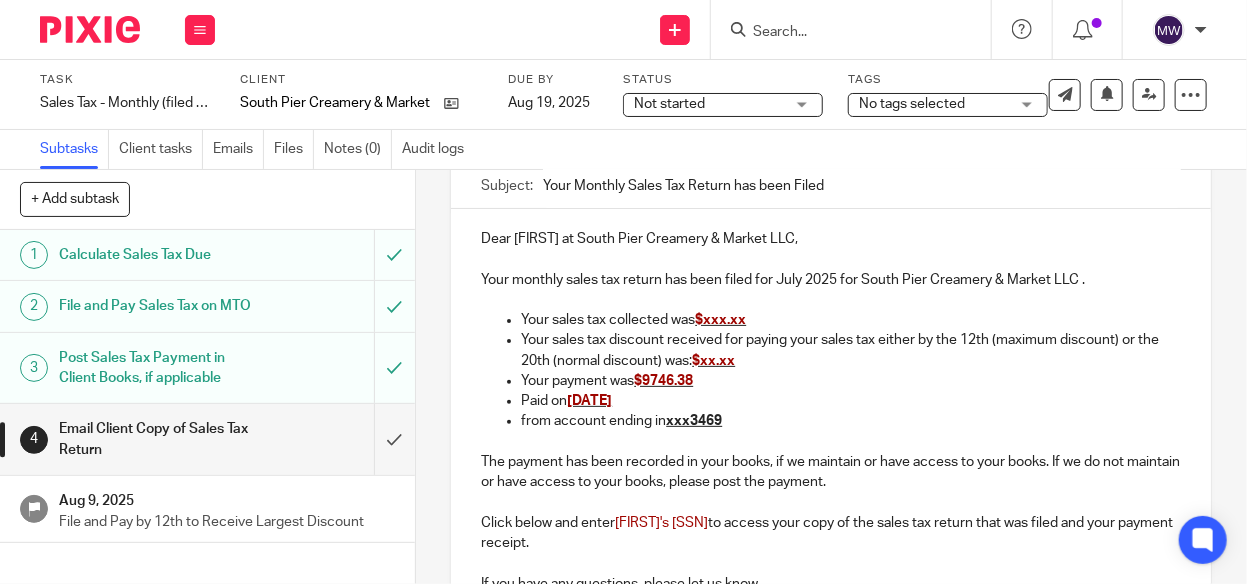 click on "$xx.xx" at bounding box center (713, 361) 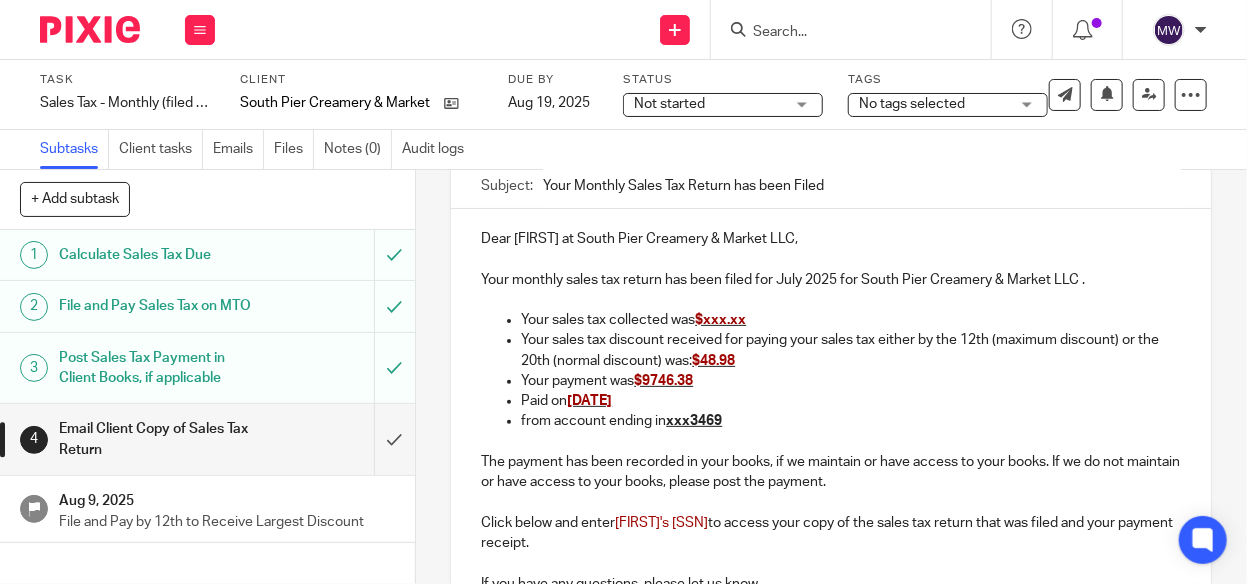 click on "Your sales tax collected was  $xxx.xx" at bounding box center [851, 320] 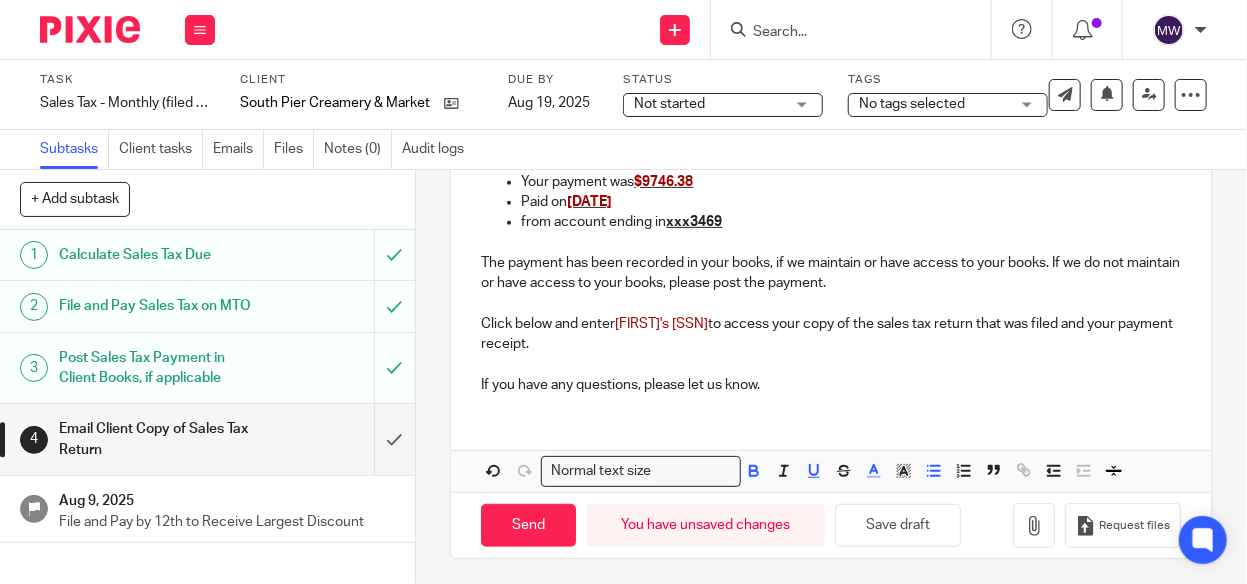 type 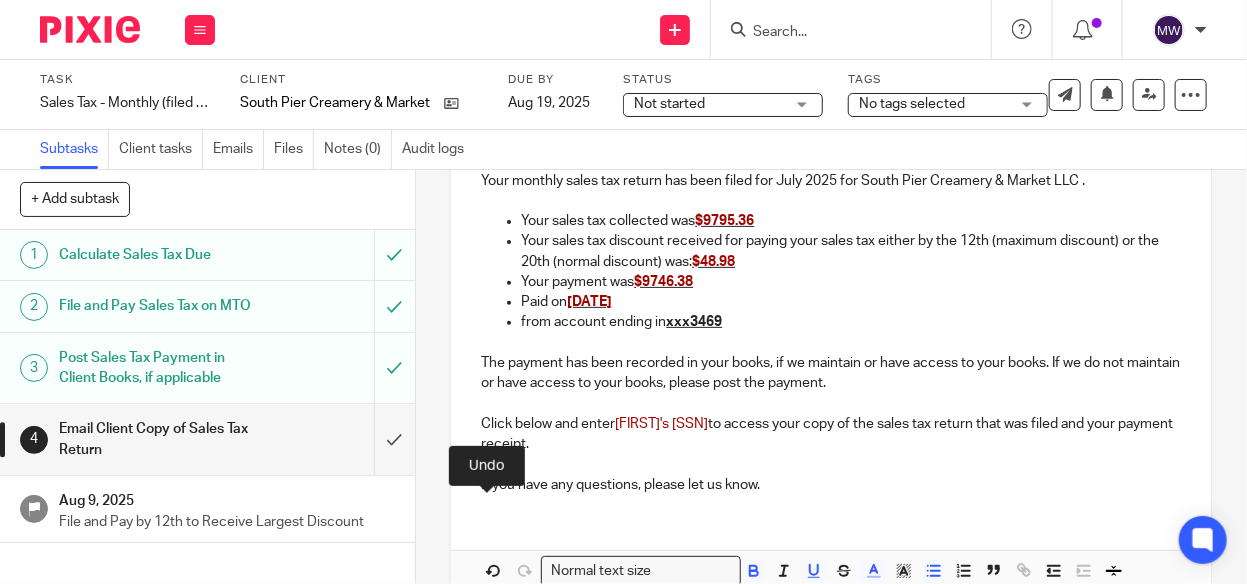scroll, scrollTop: 399, scrollLeft: 0, axis: vertical 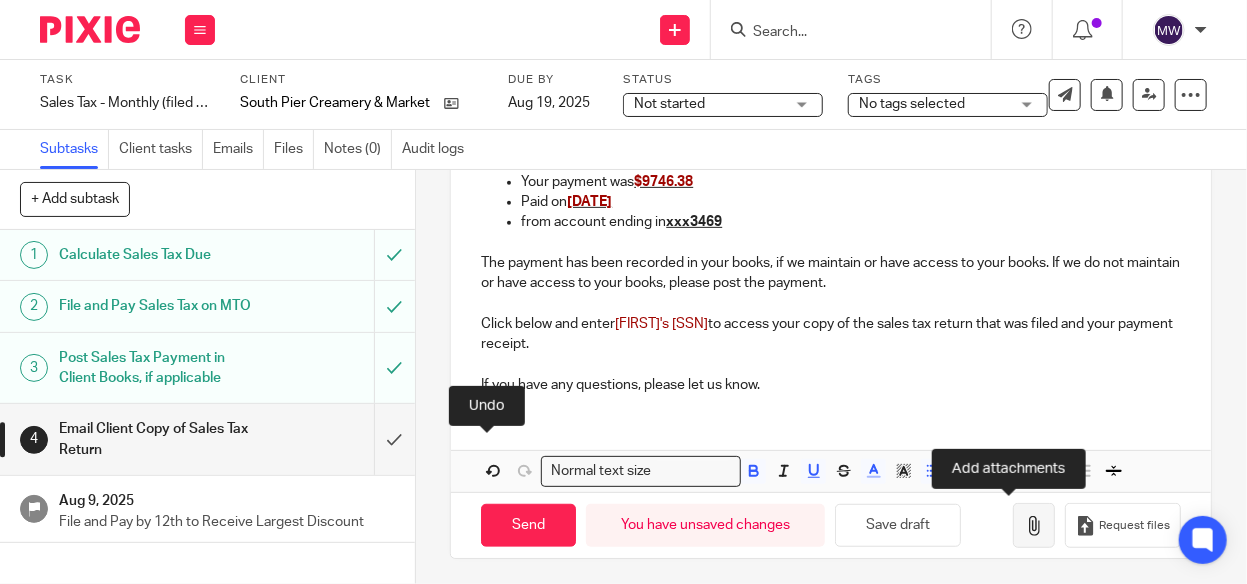 click at bounding box center [1034, 525] 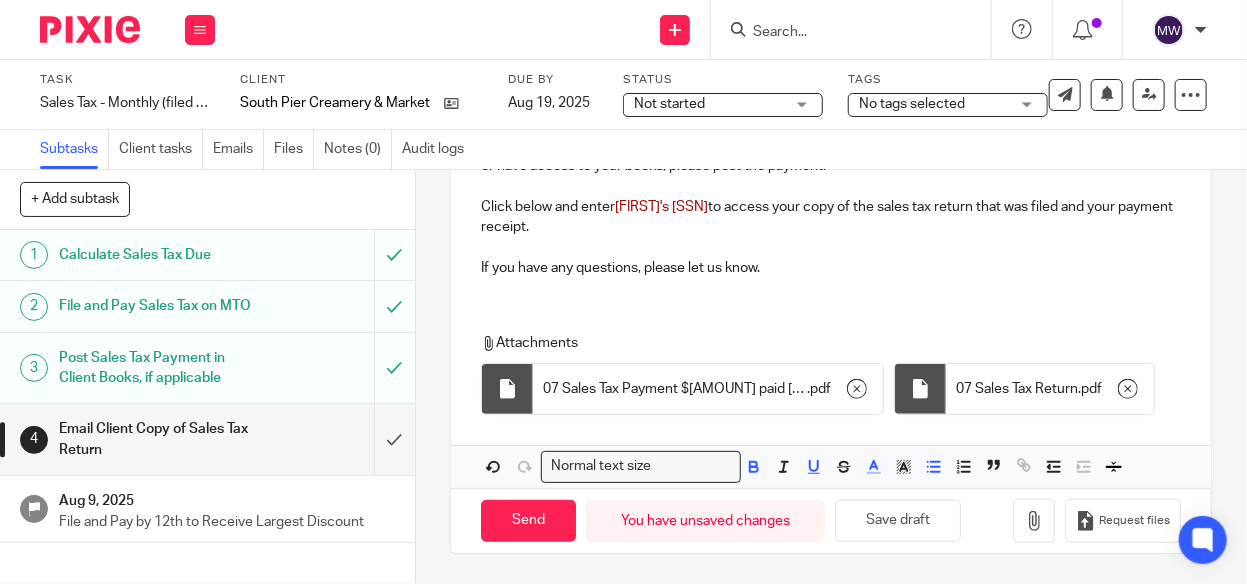 scroll, scrollTop: 572, scrollLeft: 0, axis: vertical 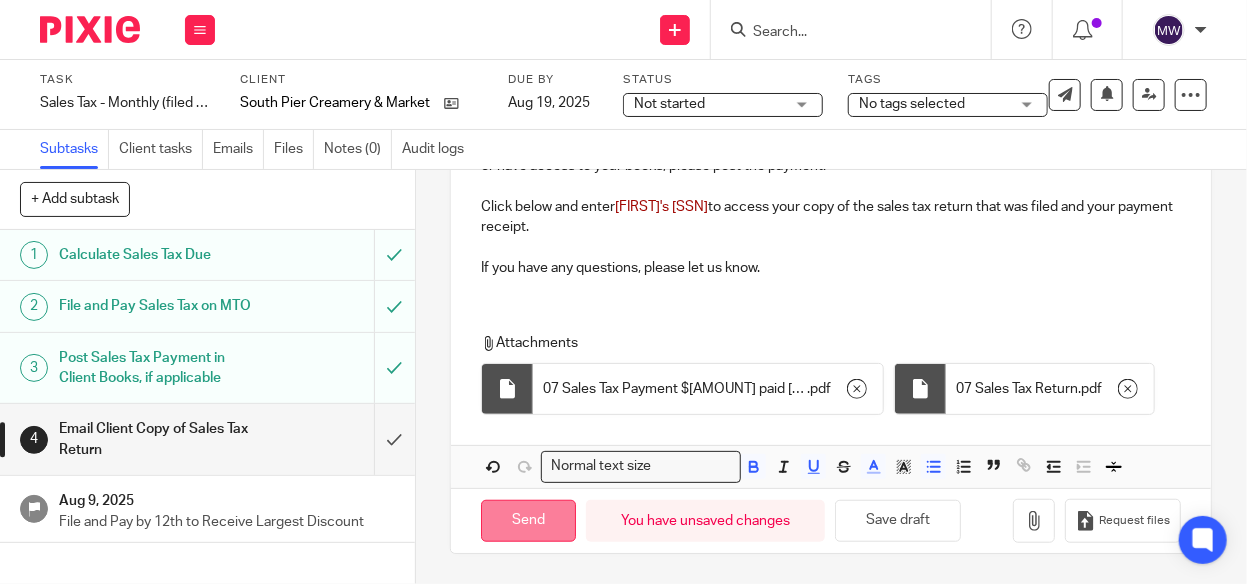click on "Send" at bounding box center [528, 521] 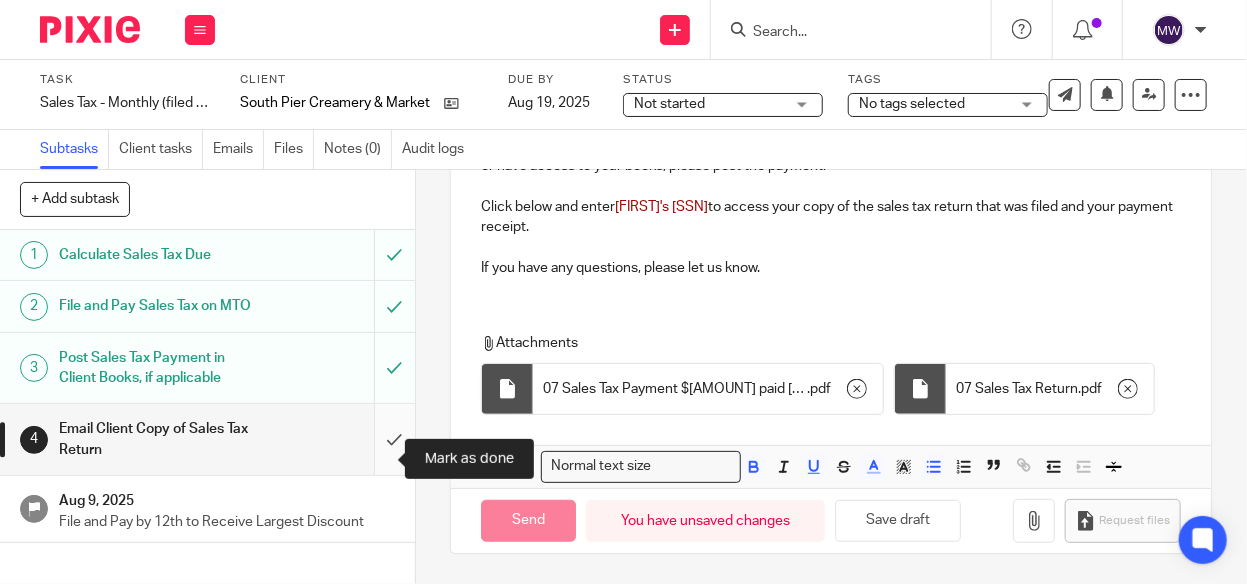 type on "Sent" 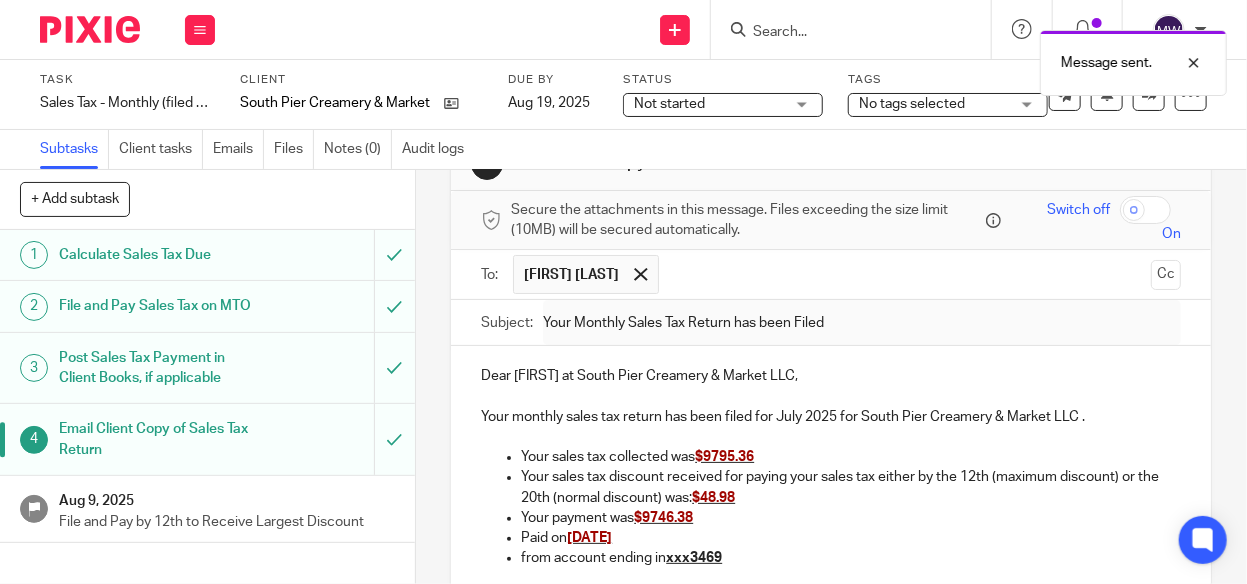 scroll, scrollTop: 0, scrollLeft: 0, axis: both 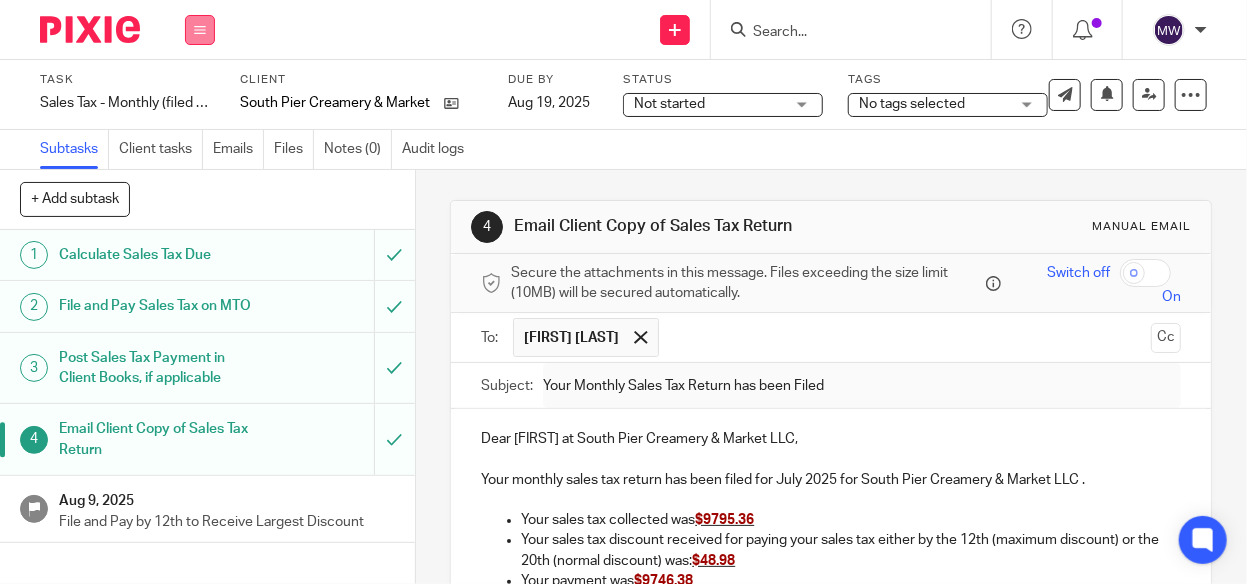 click at bounding box center [200, 30] 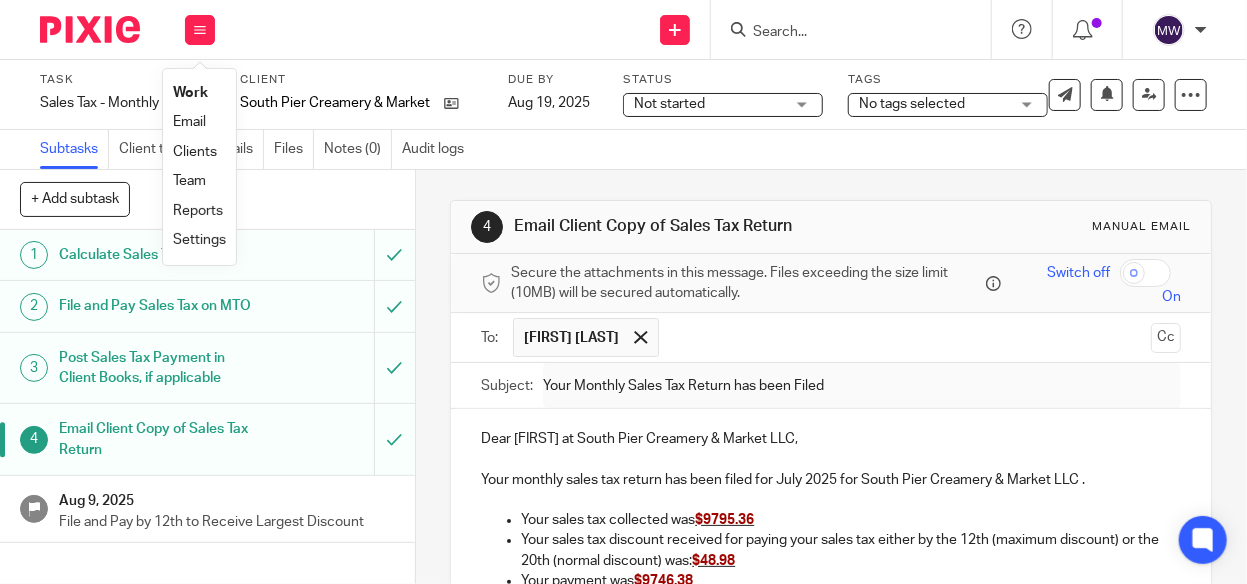 click on "Work" at bounding box center [190, 93] 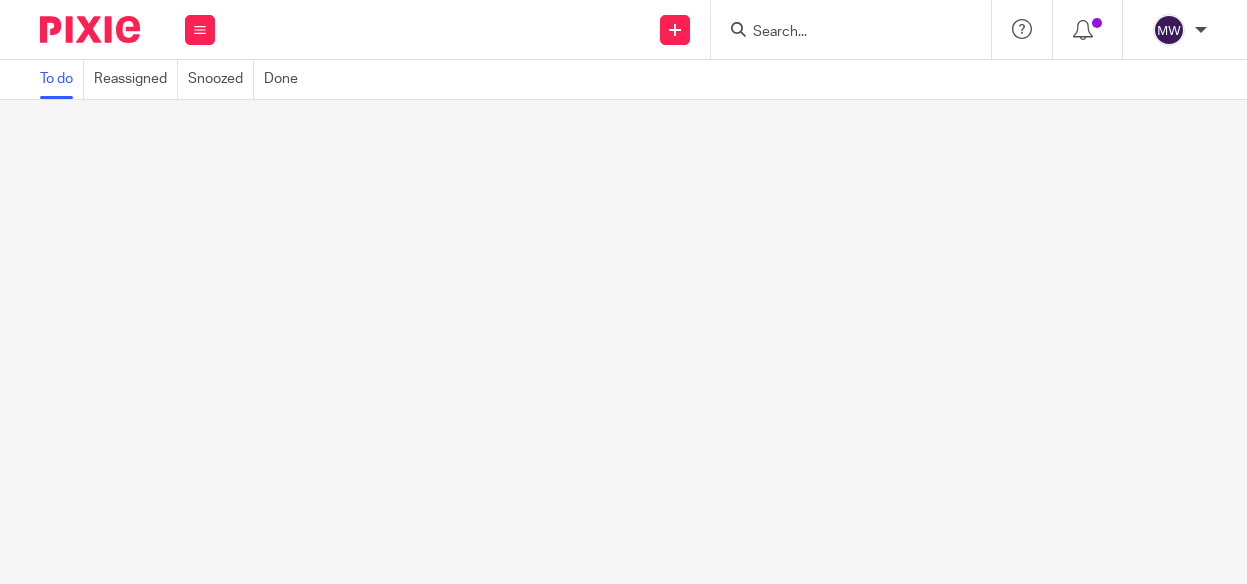 scroll, scrollTop: 0, scrollLeft: 0, axis: both 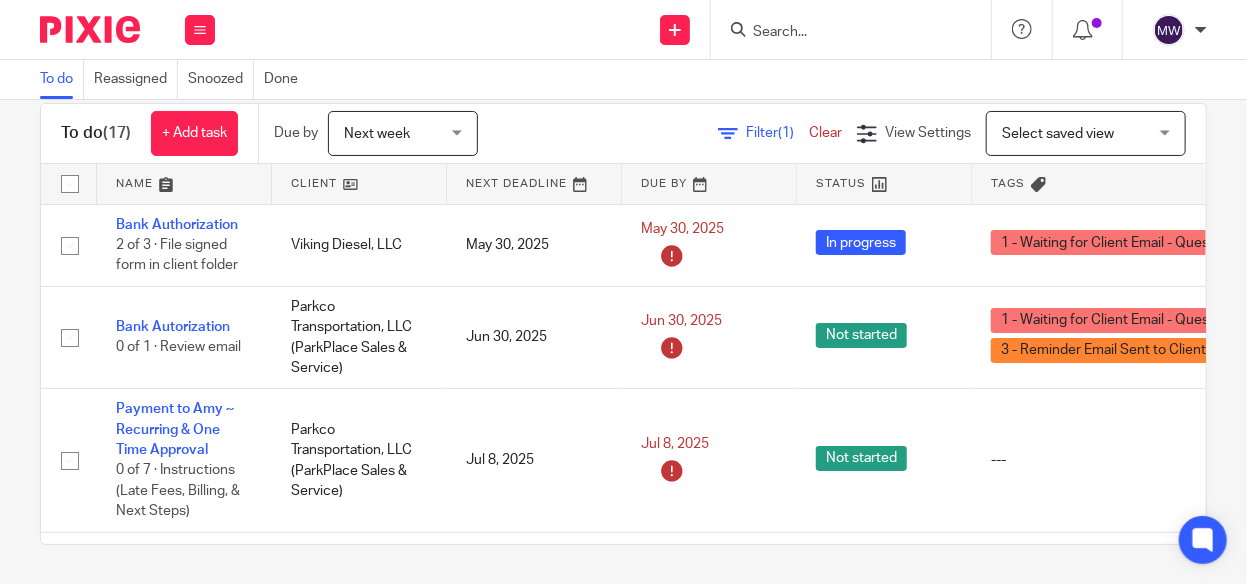 click at bounding box center [851, 29] 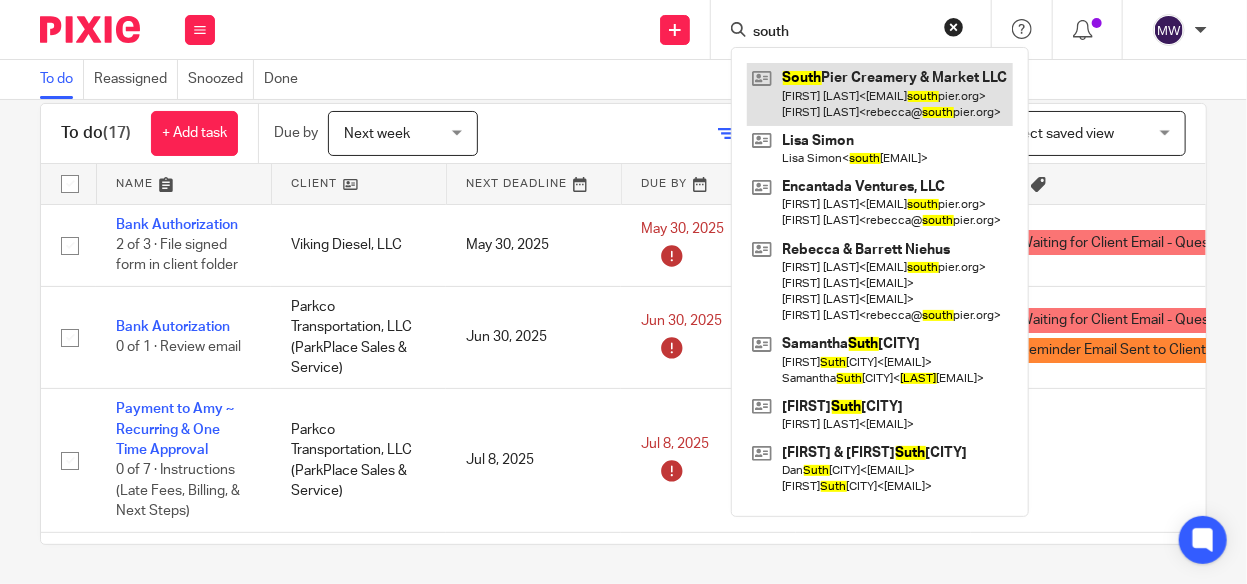 type on "south" 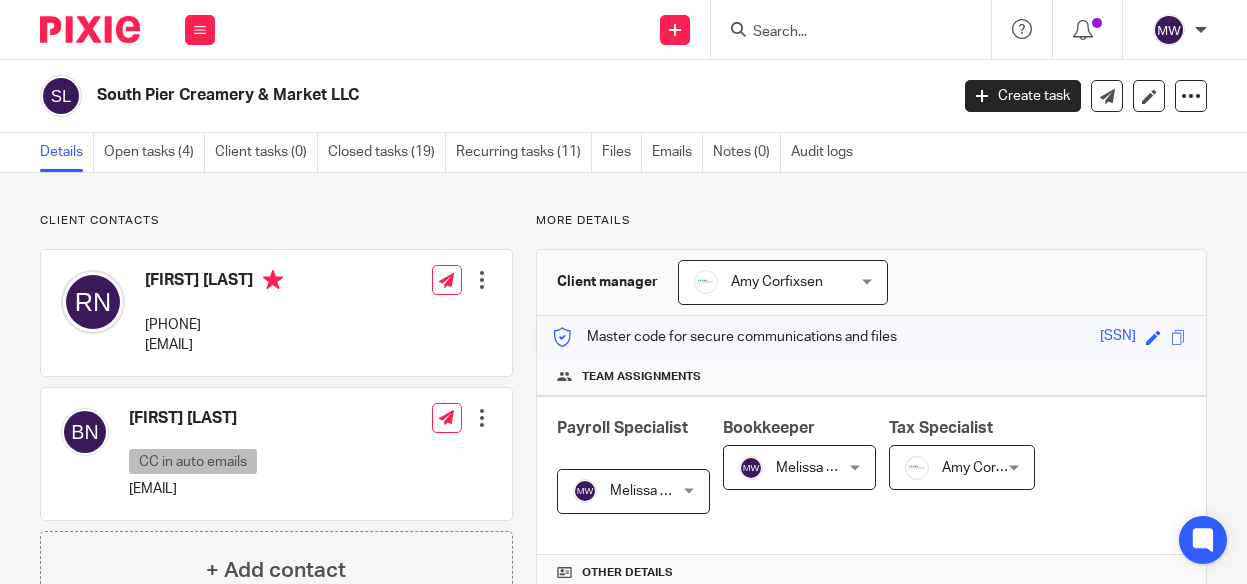 scroll, scrollTop: 0, scrollLeft: 0, axis: both 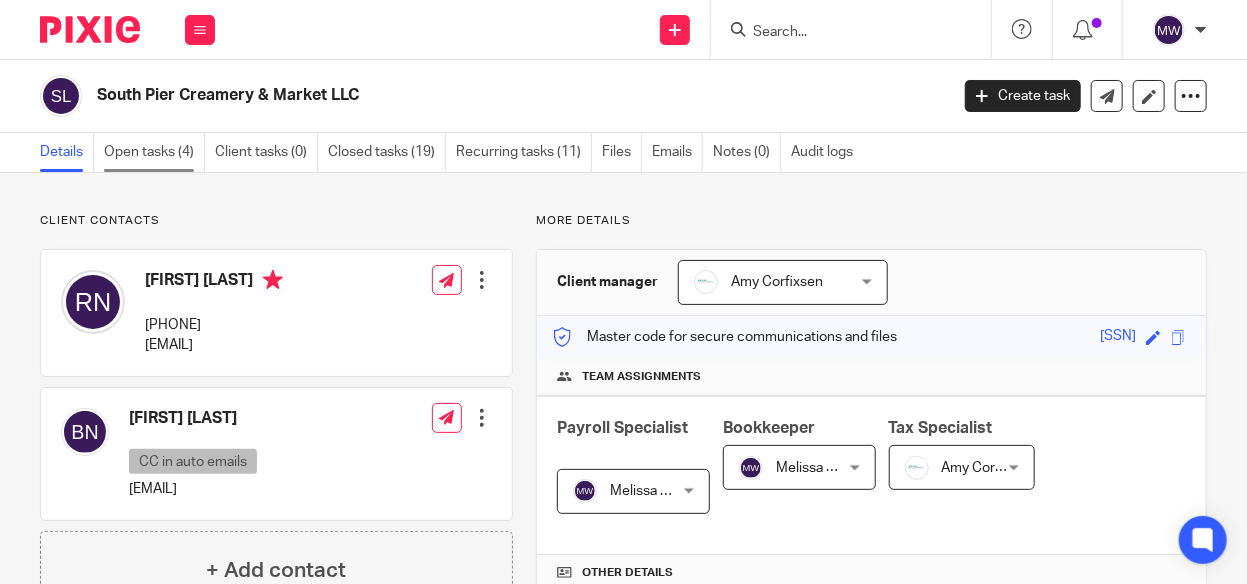 click on "Open tasks (4)" at bounding box center [154, 152] 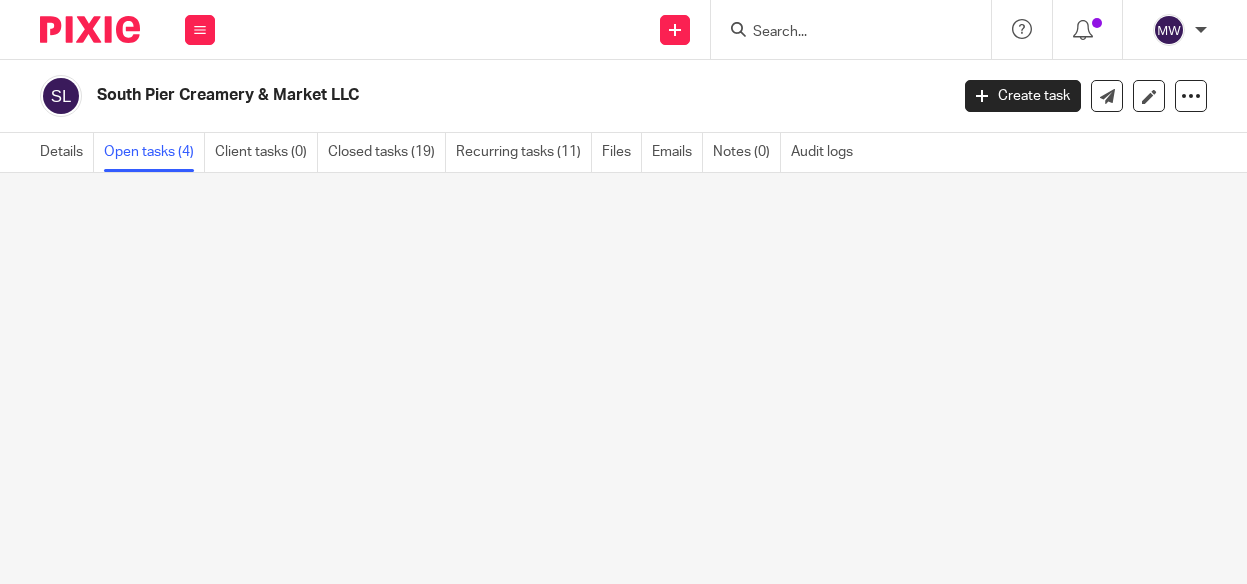 scroll, scrollTop: 0, scrollLeft: 0, axis: both 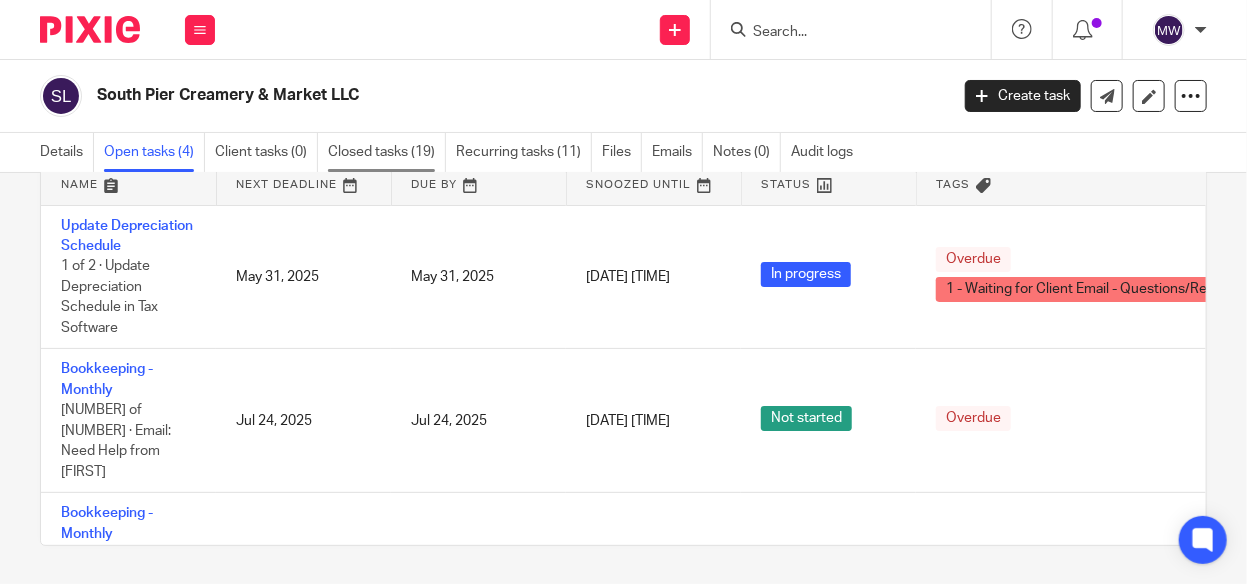 click on "Closed tasks (19)" at bounding box center [387, 152] 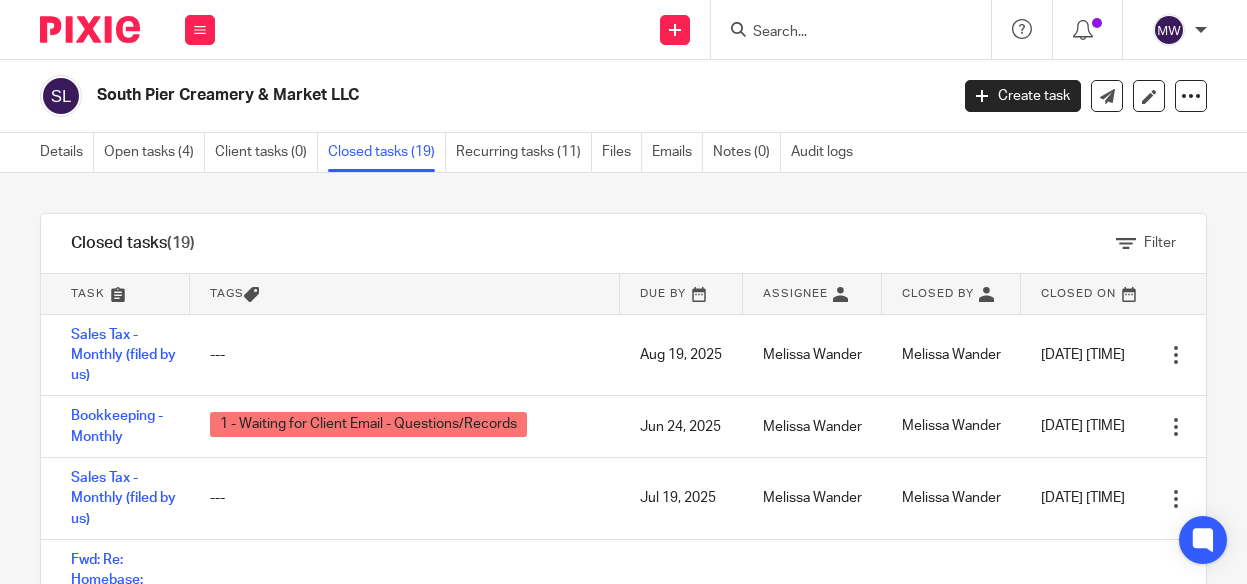 scroll, scrollTop: 0, scrollLeft: 0, axis: both 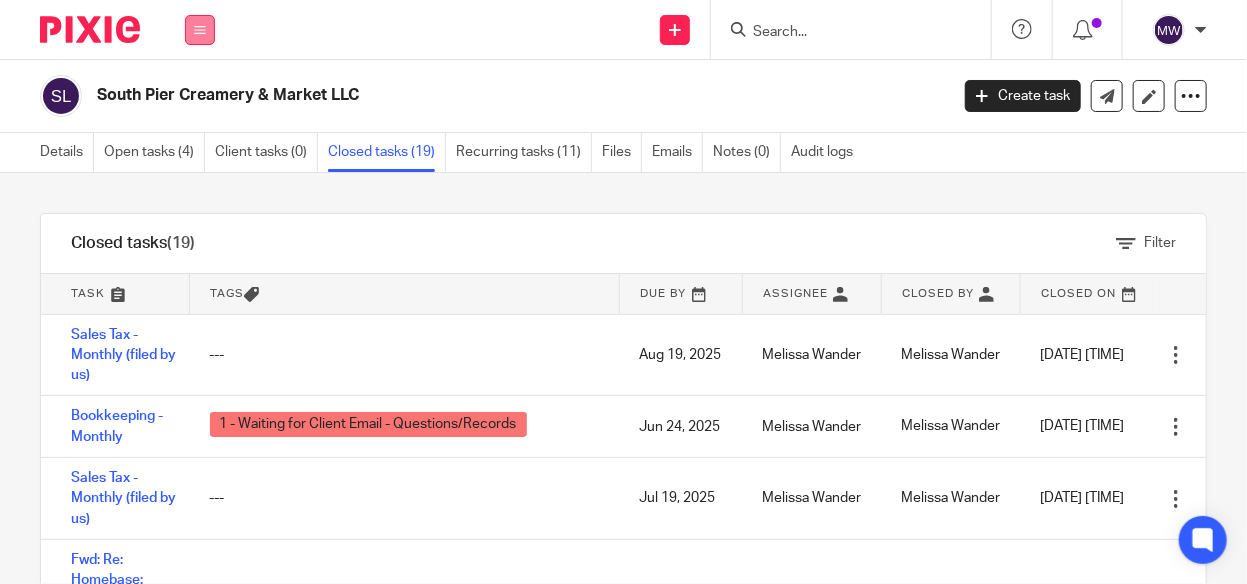 click at bounding box center [200, 30] 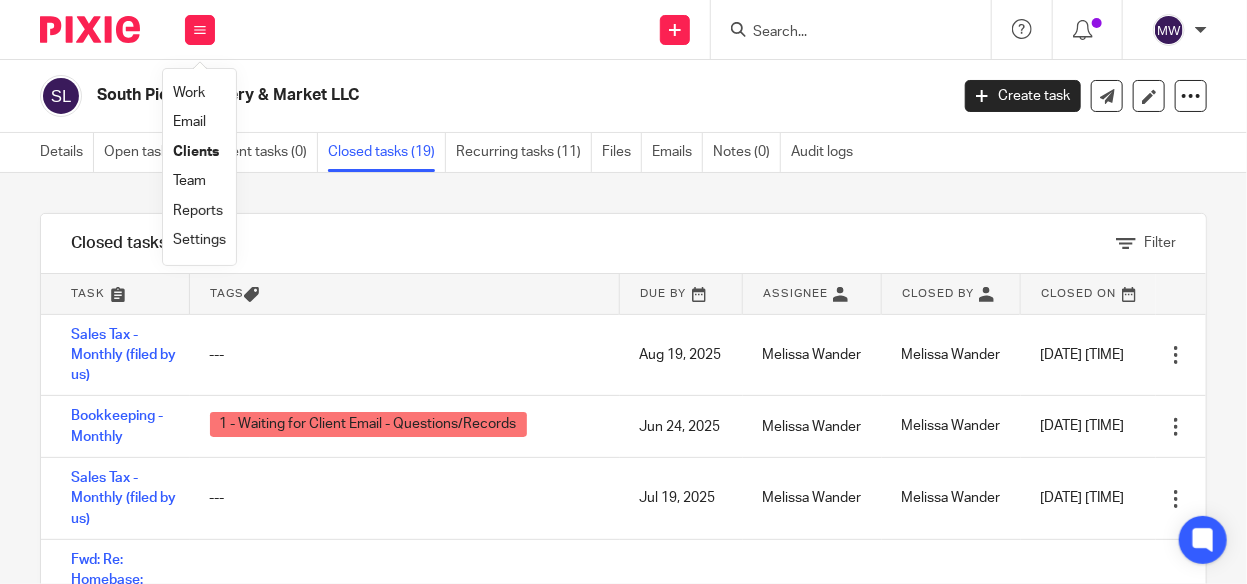 click on "Work" at bounding box center [189, 93] 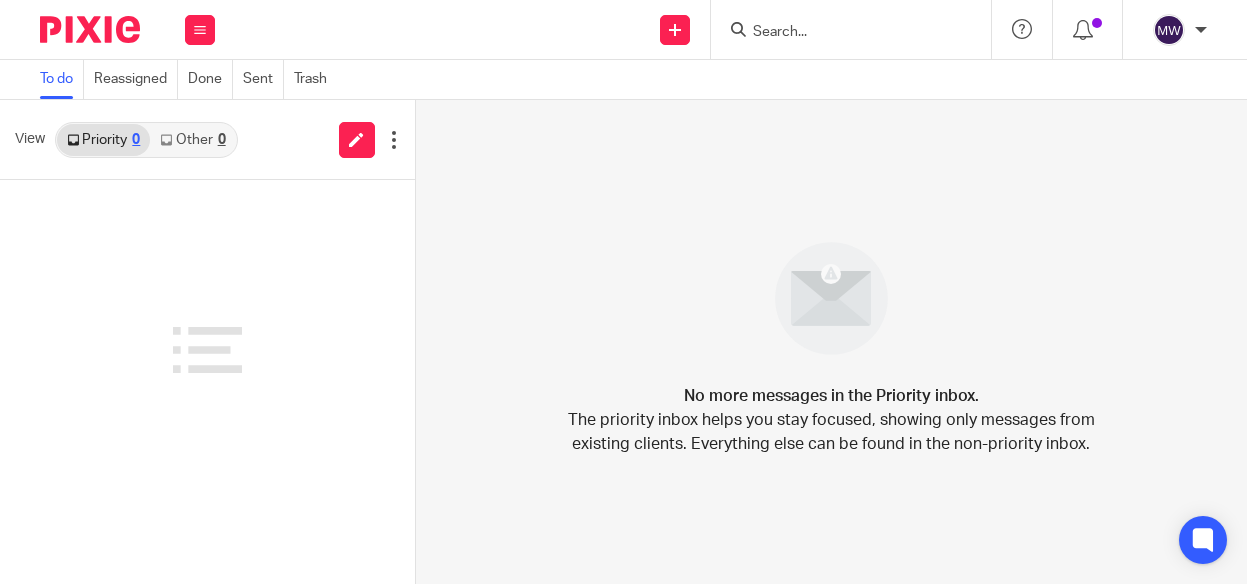scroll, scrollTop: 0, scrollLeft: 0, axis: both 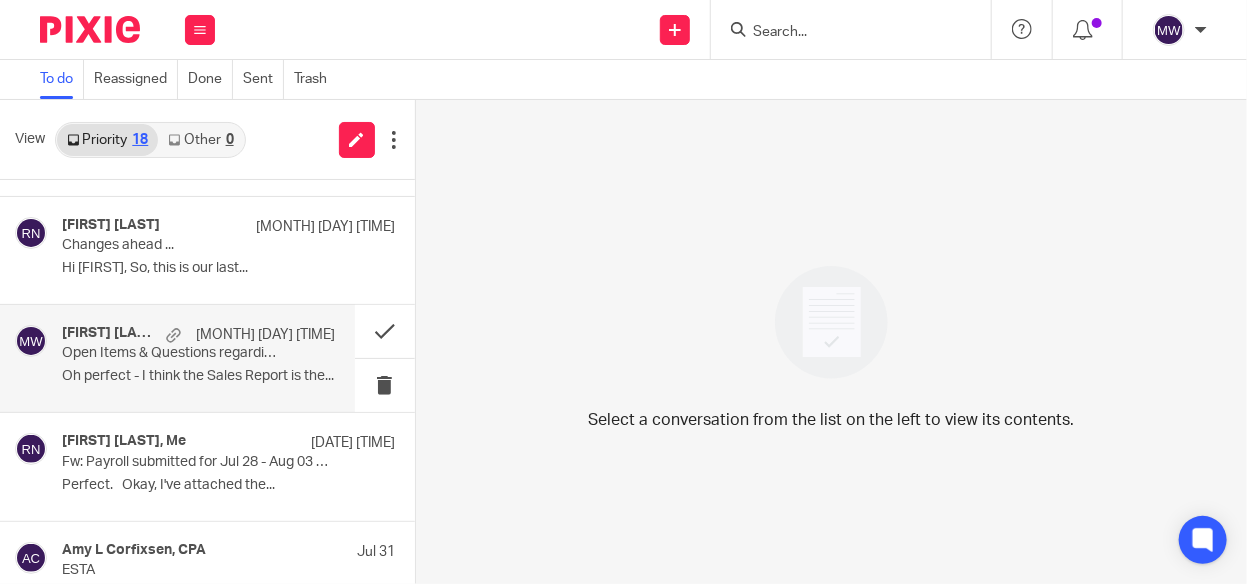 click on "[FIRST] [LAST], Me
[DATE] [TIME]   Open Items & Questions regarding your Bookkeeping.  ACTION NEEDED   Oh perfect - I think the Sales Report is the..." at bounding box center (198, 358) 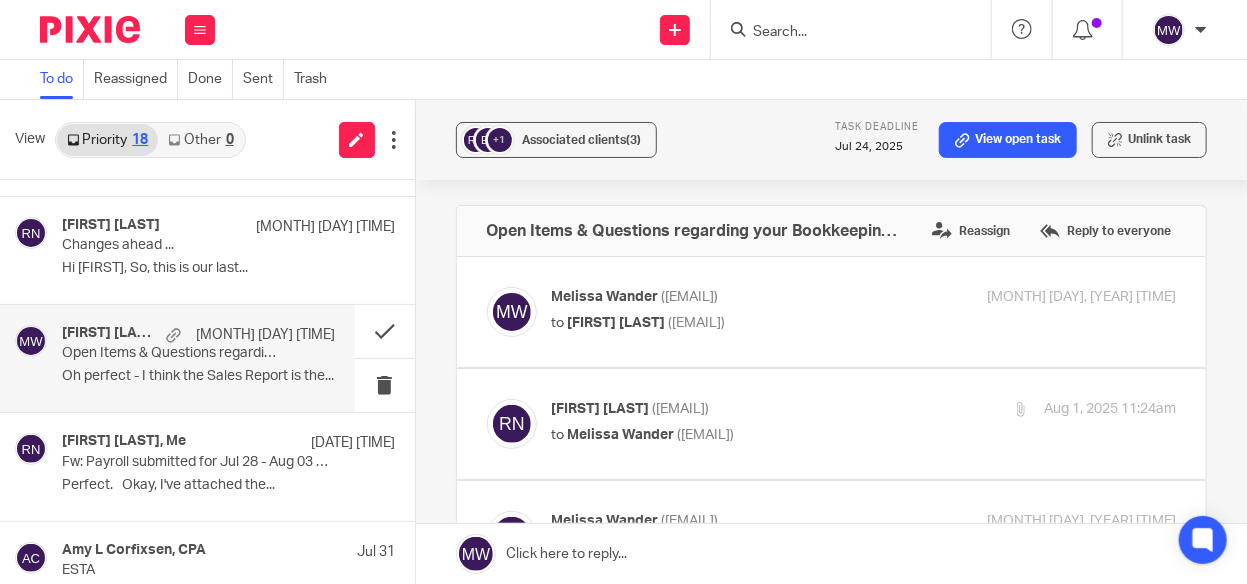scroll, scrollTop: 0, scrollLeft: 0, axis: both 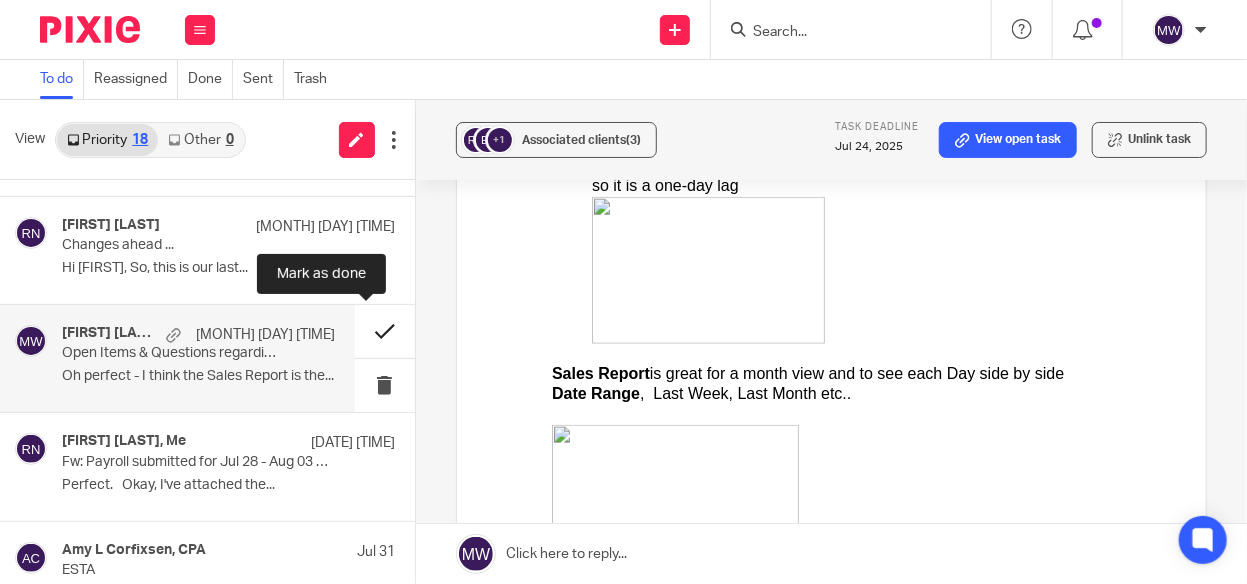click at bounding box center (385, 331) 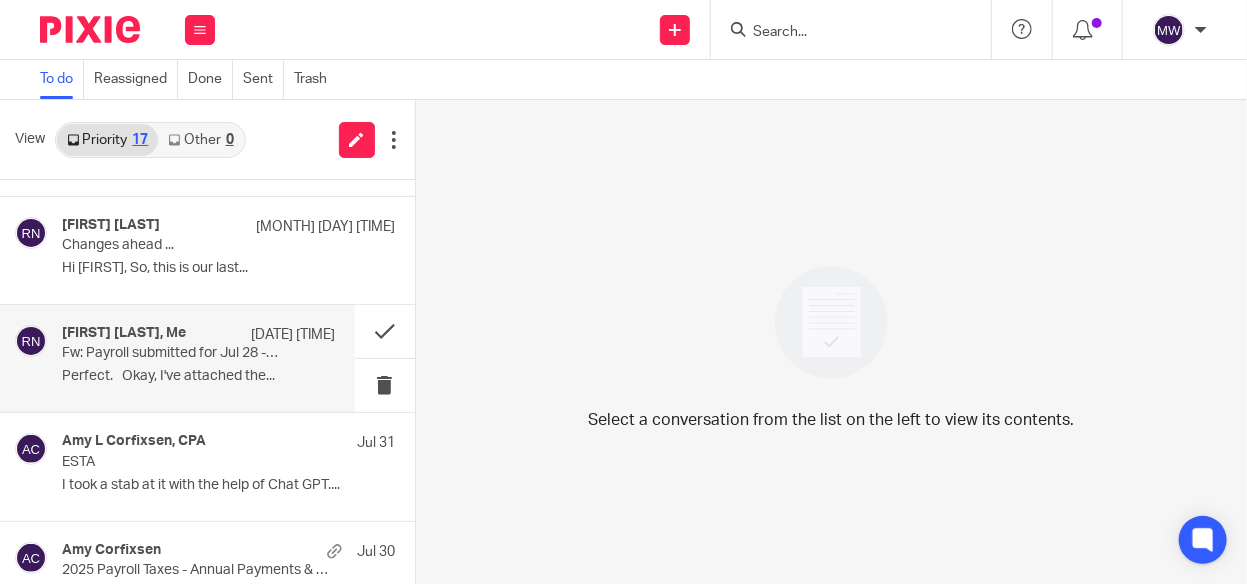 click on "Rebecca Niehus, Me
Aug 5 3:36pm   Fw: Payroll submitted for Jul 28 - Aug 03 2025 pay period   Perfect.      Okay, I've attached the..." at bounding box center [198, 358] 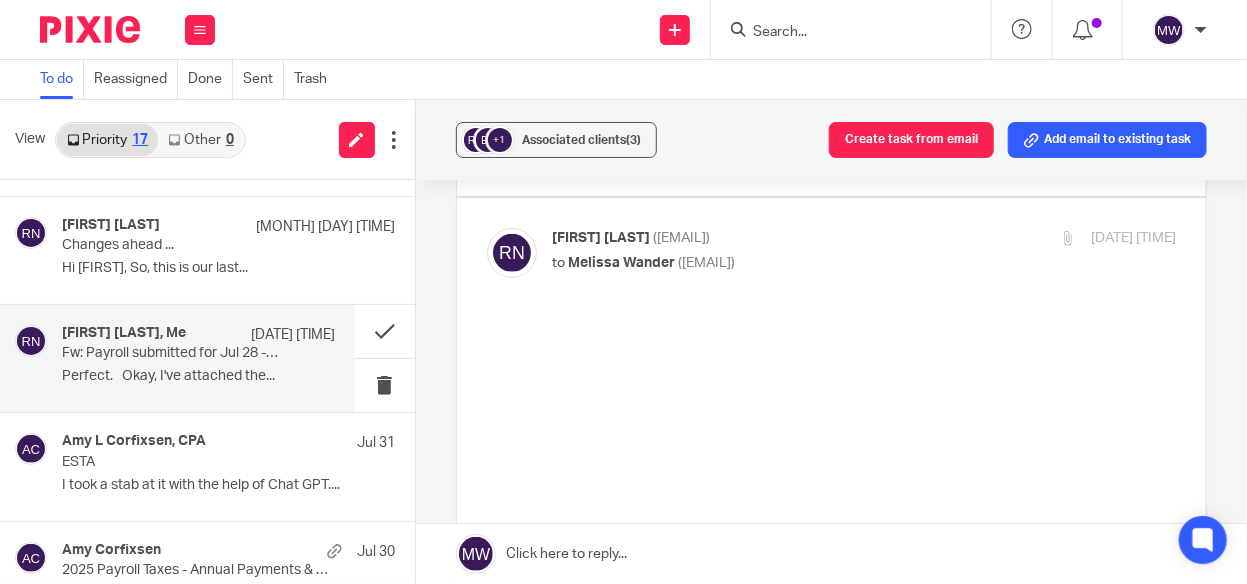 scroll, scrollTop: 0, scrollLeft: 0, axis: both 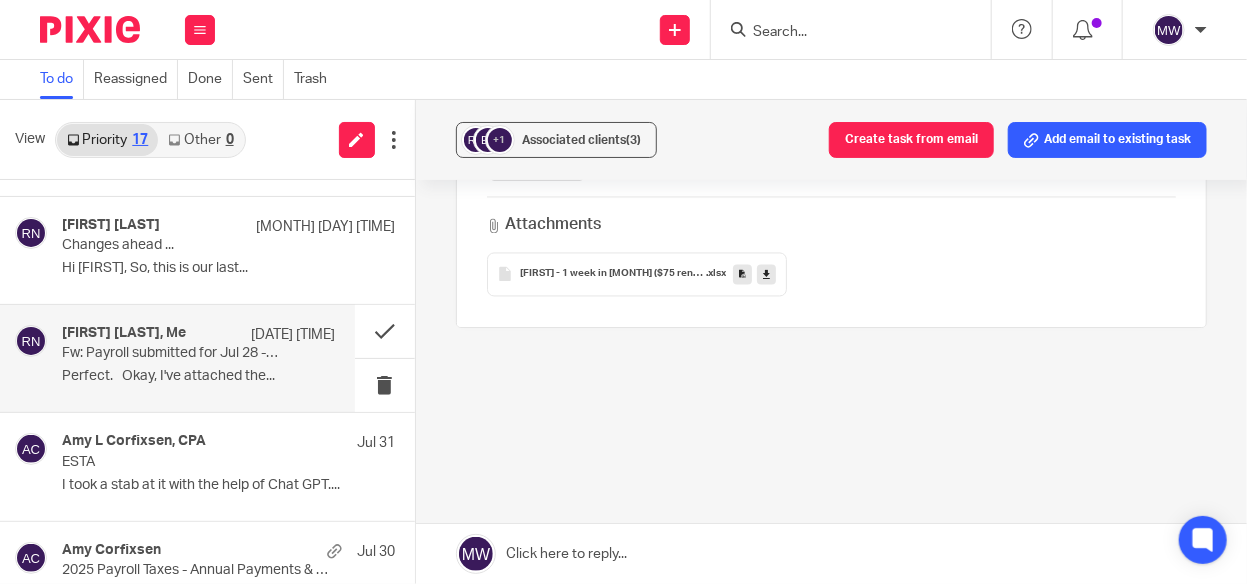 click on "Emma and Uchka Rent Catch Up 2025" at bounding box center [613, 275] 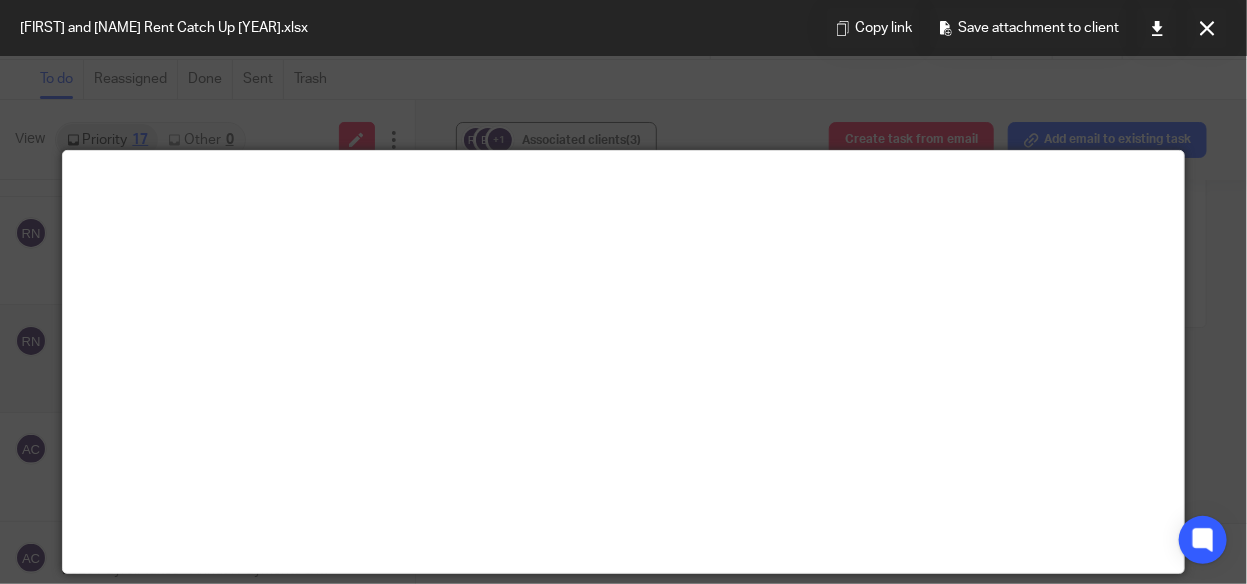 click at bounding box center [623, 292] 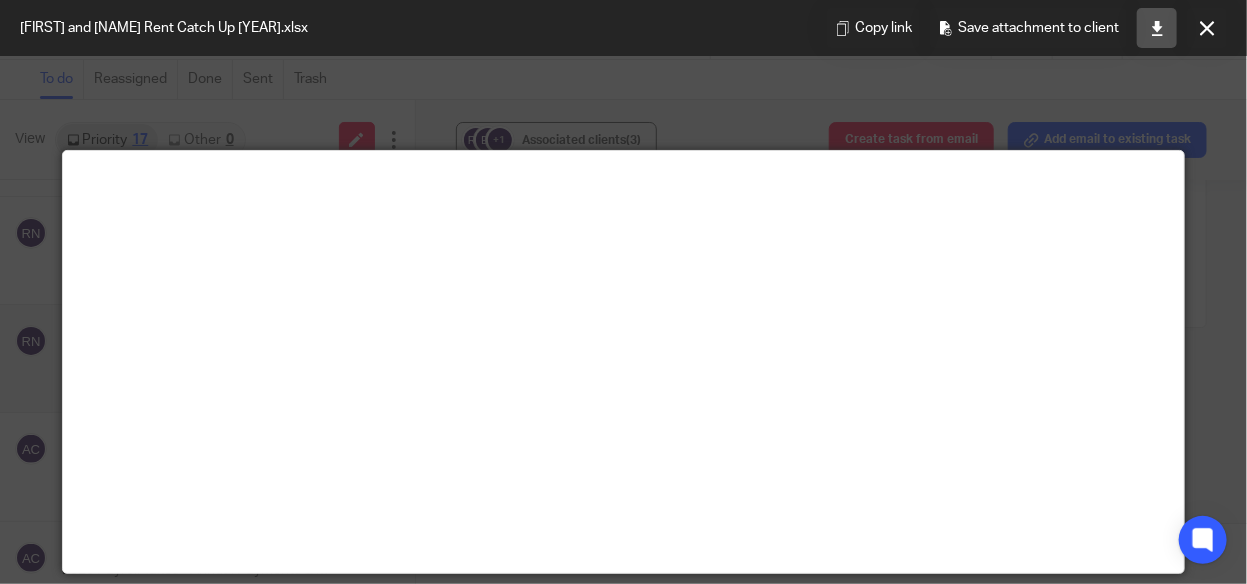 click at bounding box center [1157, 28] 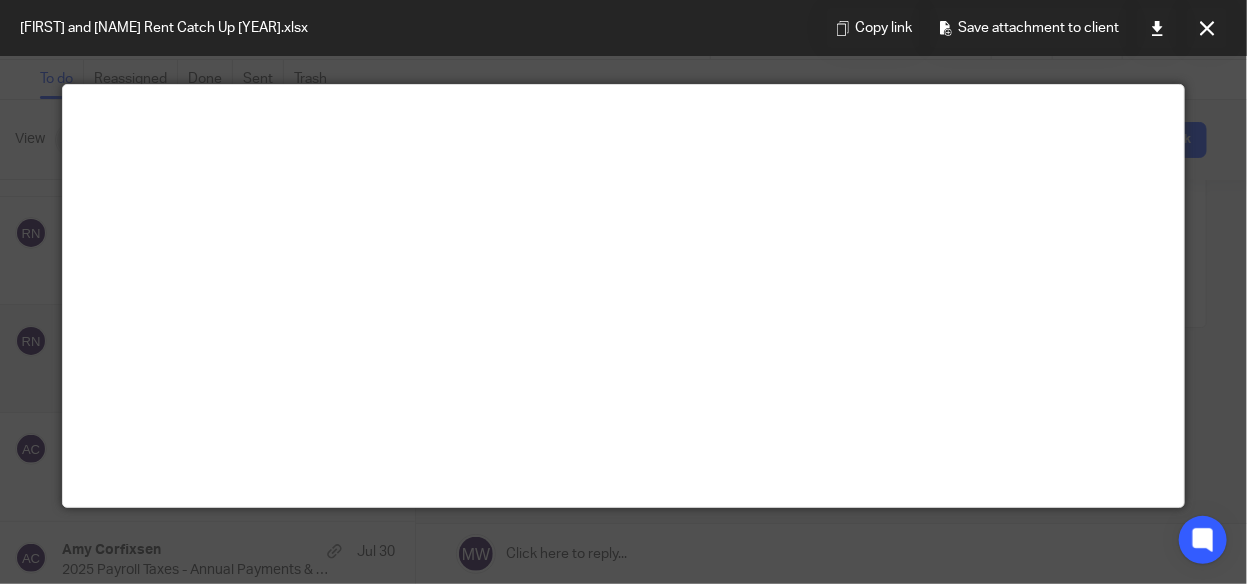 scroll, scrollTop: 0, scrollLeft: 0, axis: both 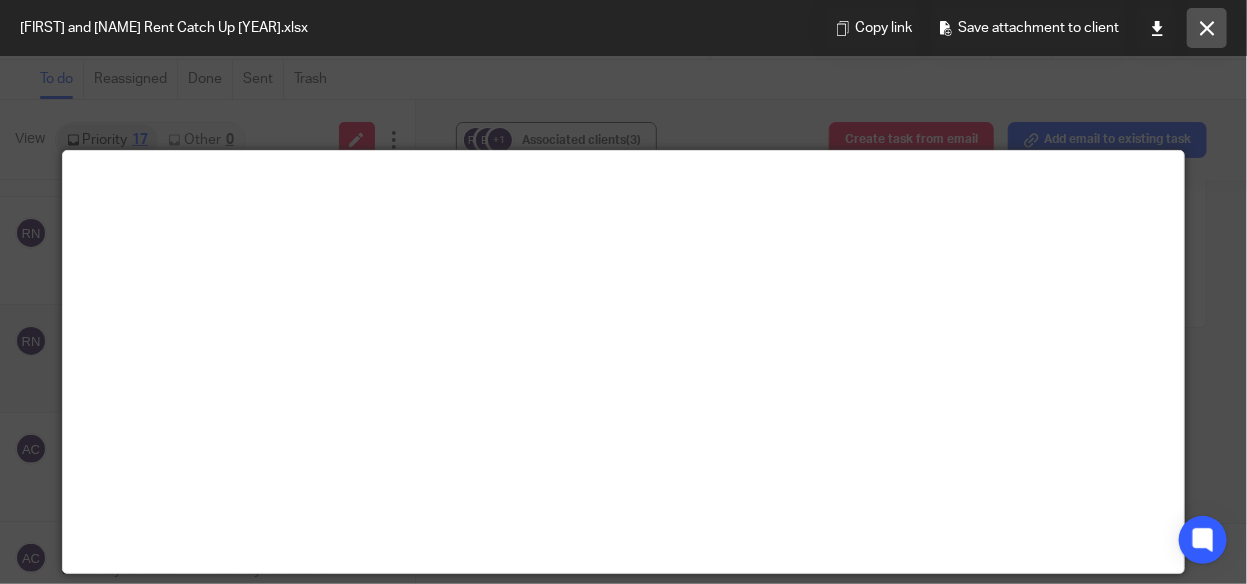click at bounding box center [1207, 28] 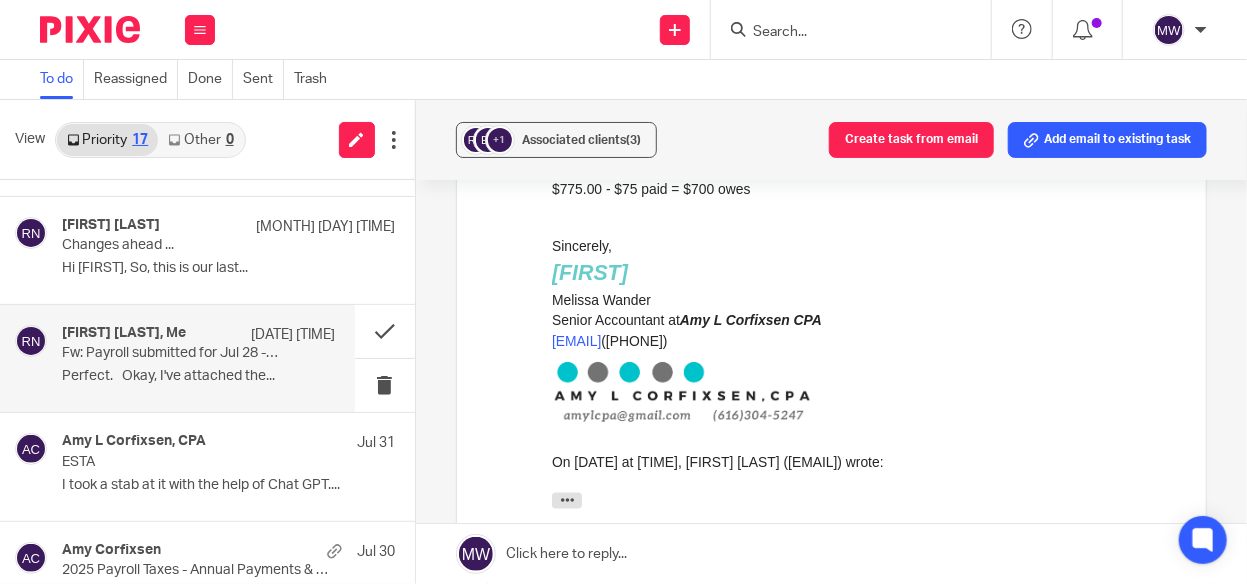 scroll, scrollTop: 1185, scrollLeft: 0, axis: vertical 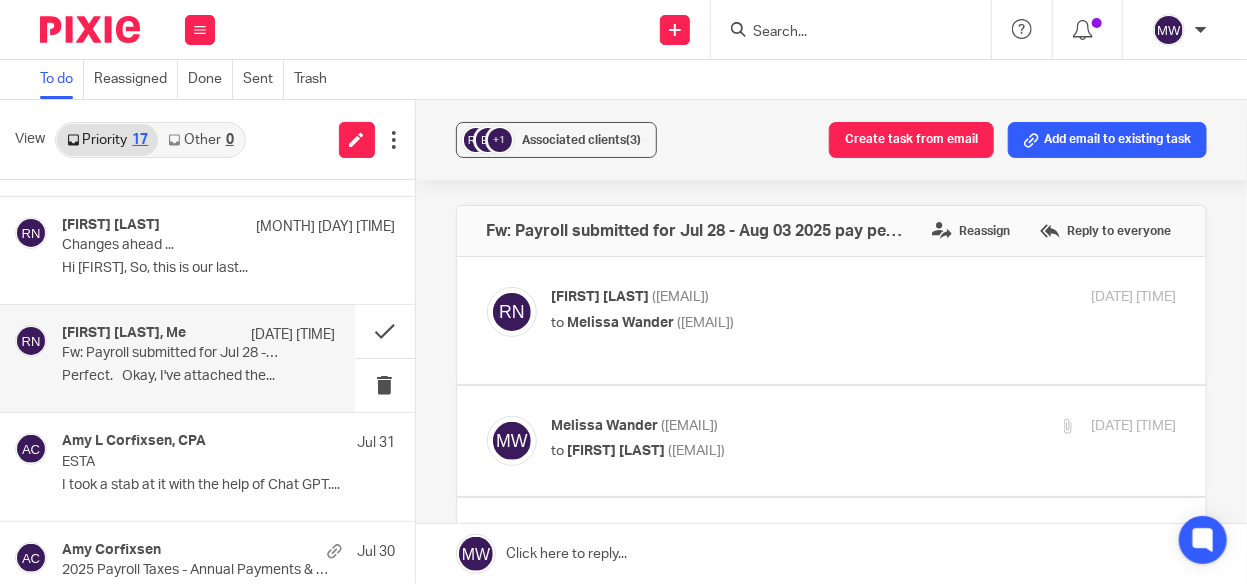 click on "Fw: Payroll submitted for Jul 28 - Aug 03 2025 pay period" at bounding box center [171, 353] 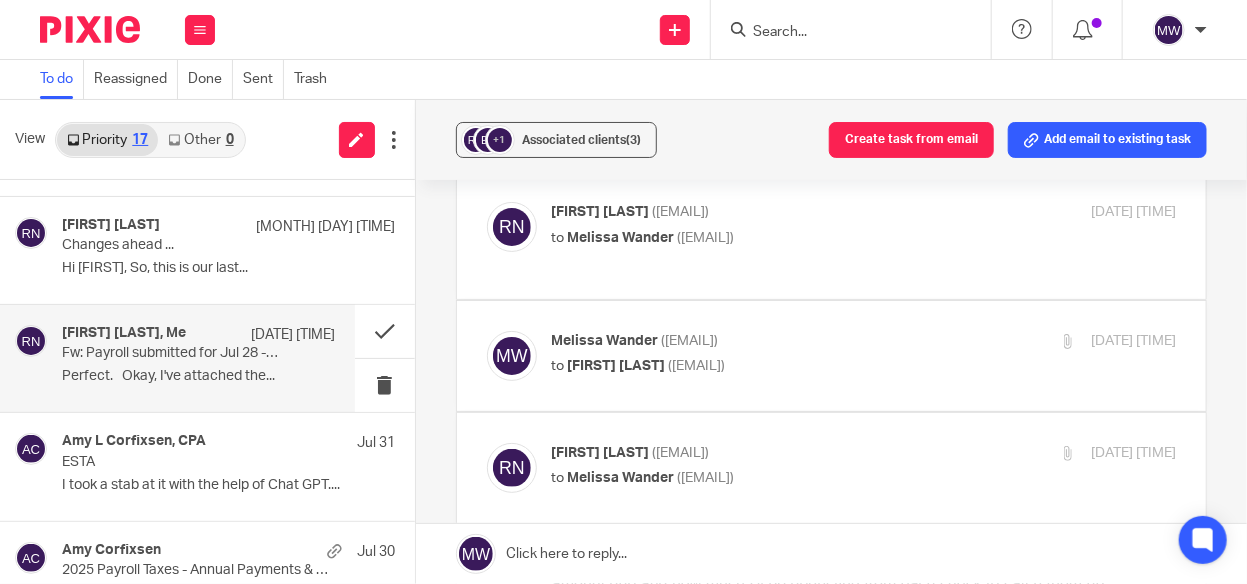 scroll, scrollTop: 0, scrollLeft: 0, axis: both 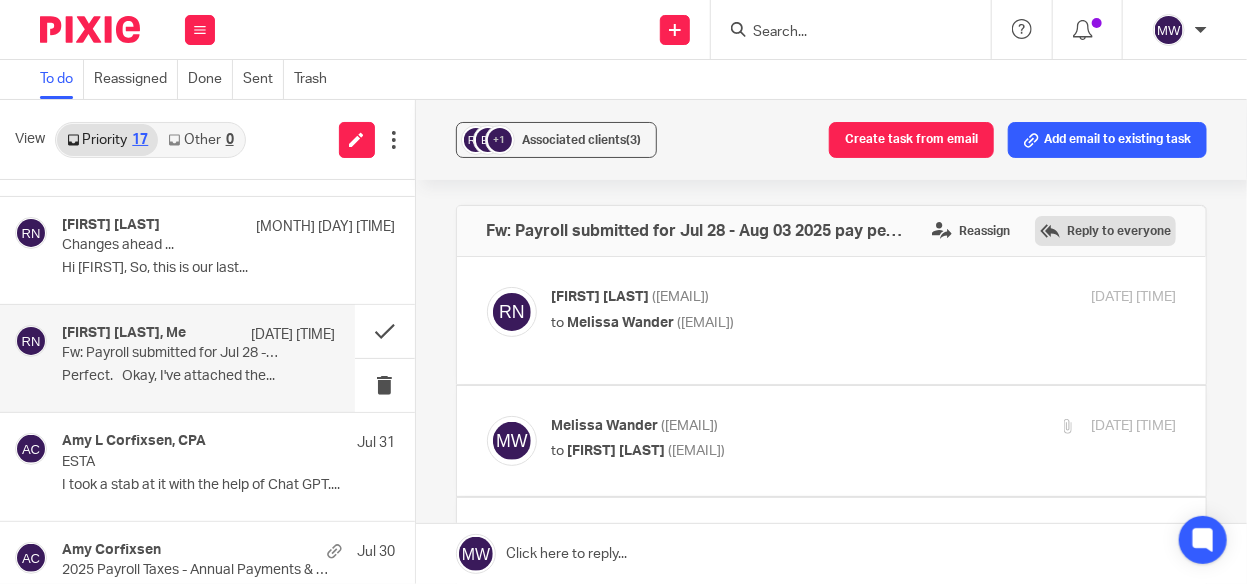click on "Reply to everyone" at bounding box center [1105, 231] 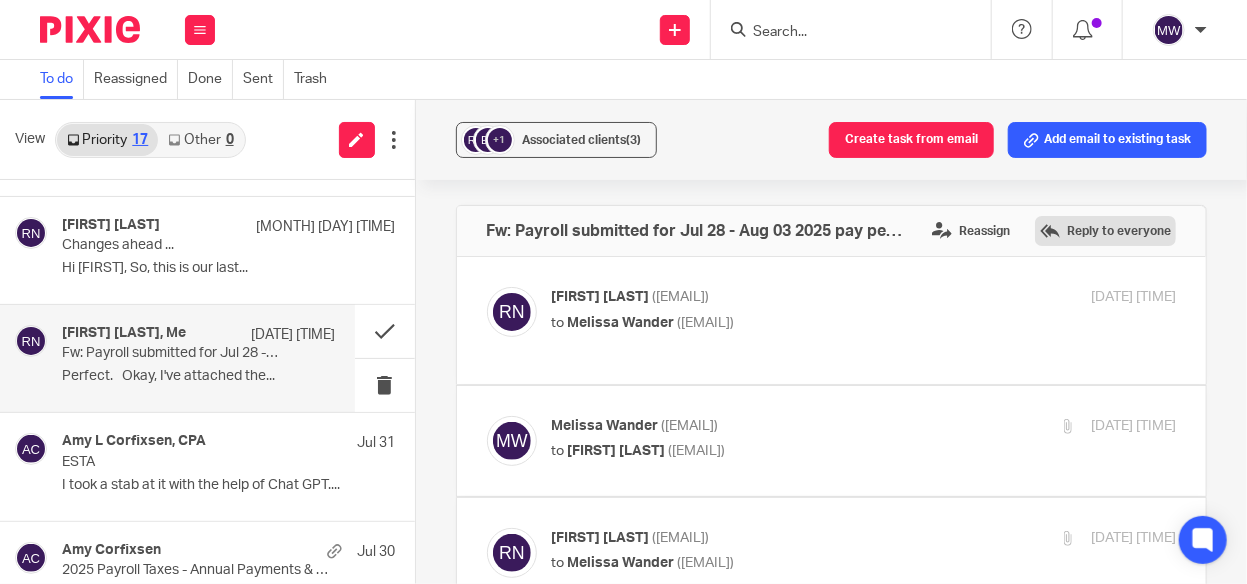 scroll, scrollTop: 1938, scrollLeft: 0, axis: vertical 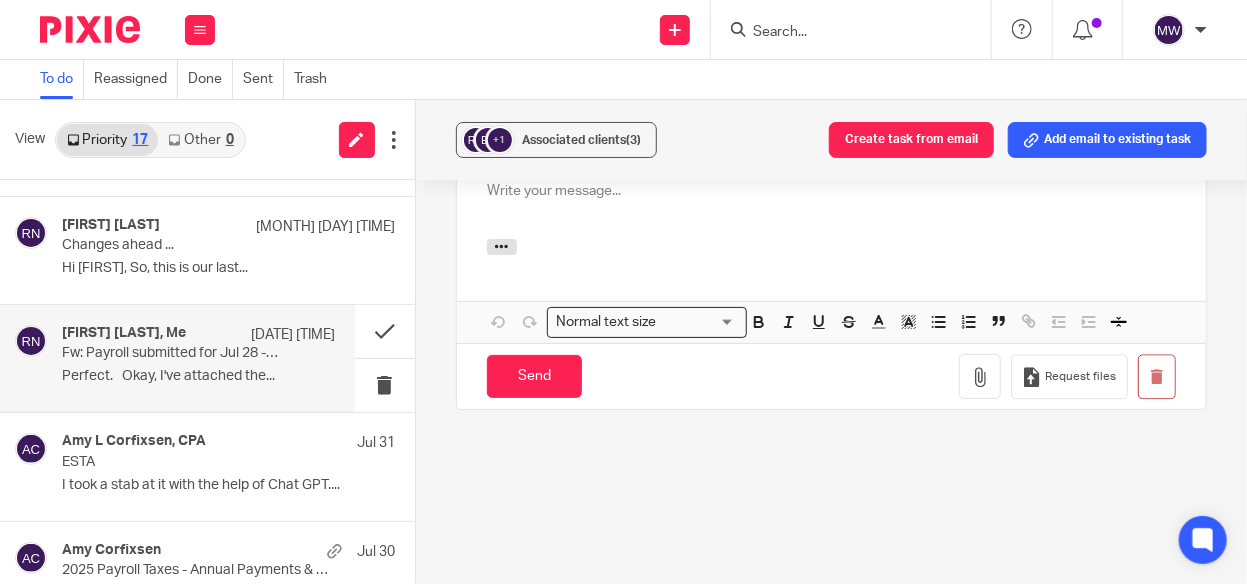 type 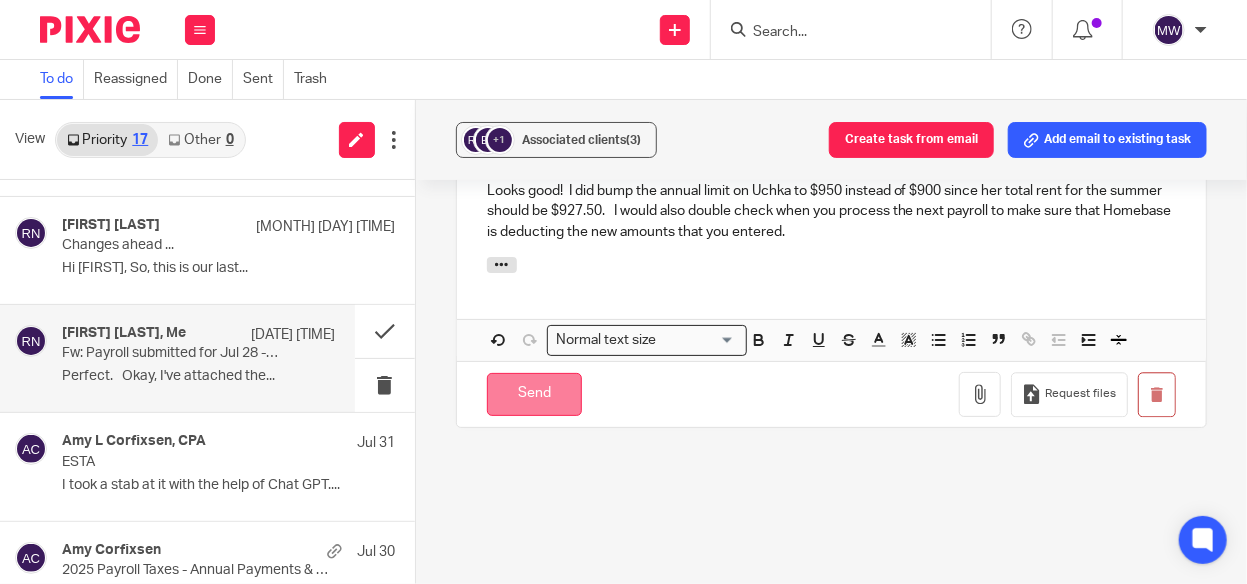 click on "Send" at bounding box center (534, 394) 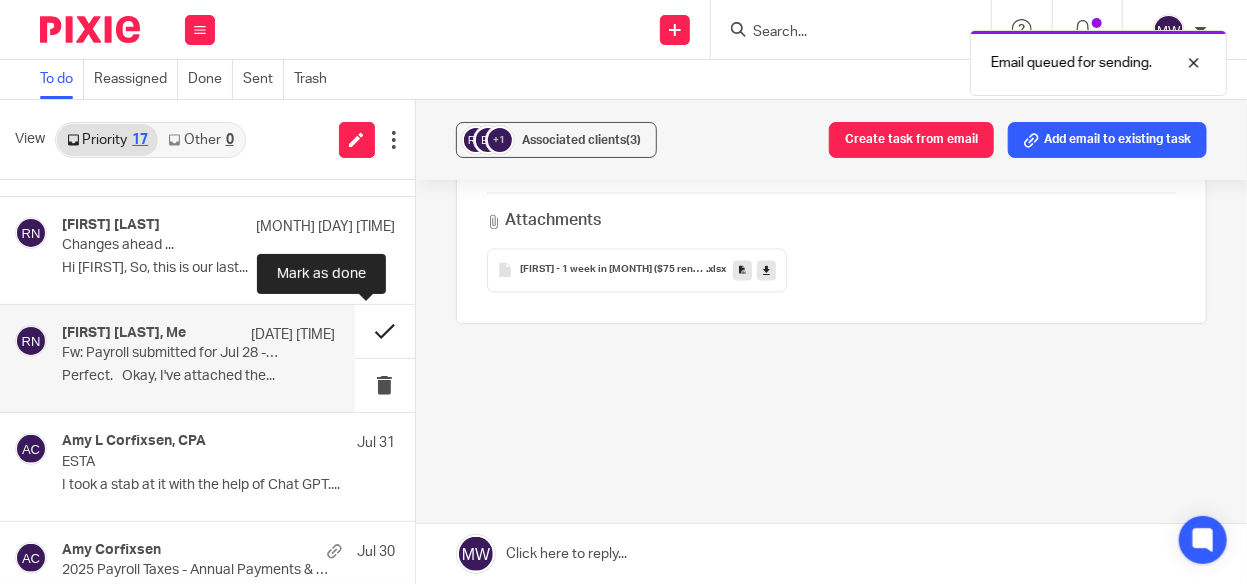 scroll, scrollTop: 1585, scrollLeft: 0, axis: vertical 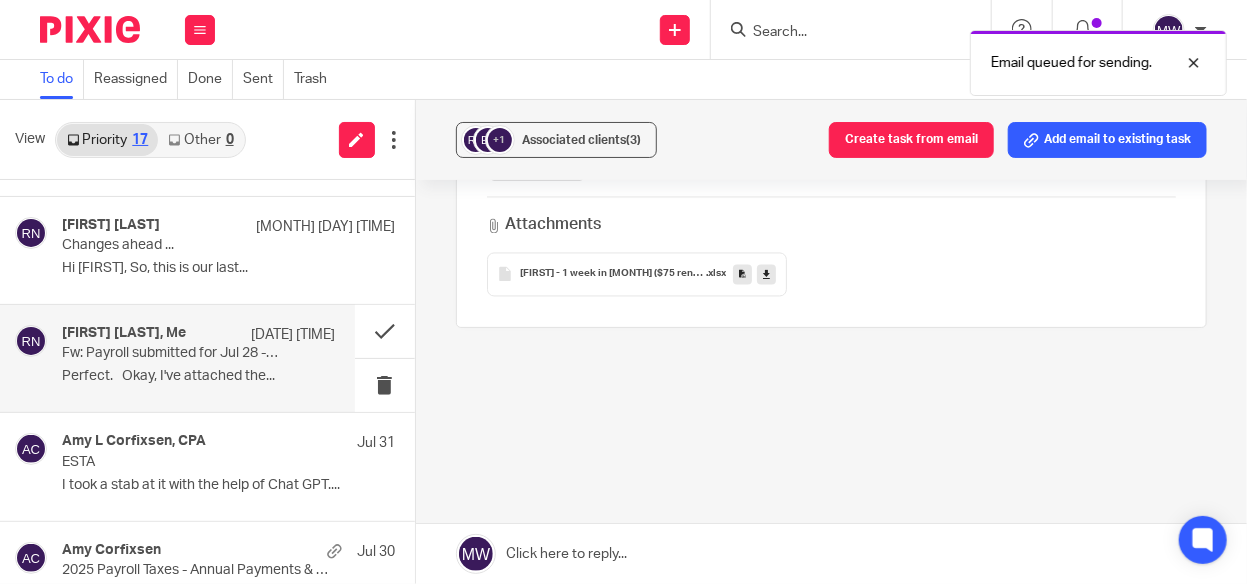 click on "Fw: Payroll submitted for Jul 28 - Aug 03 2025 pay period" at bounding box center (171, 353) 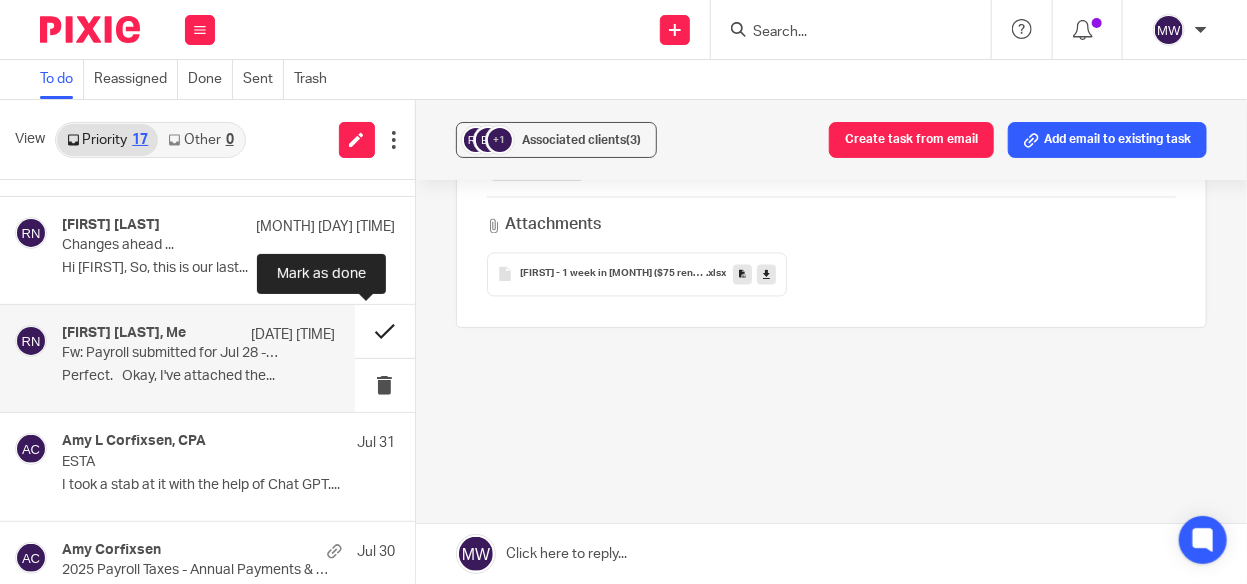 click at bounding box center (385, 331) 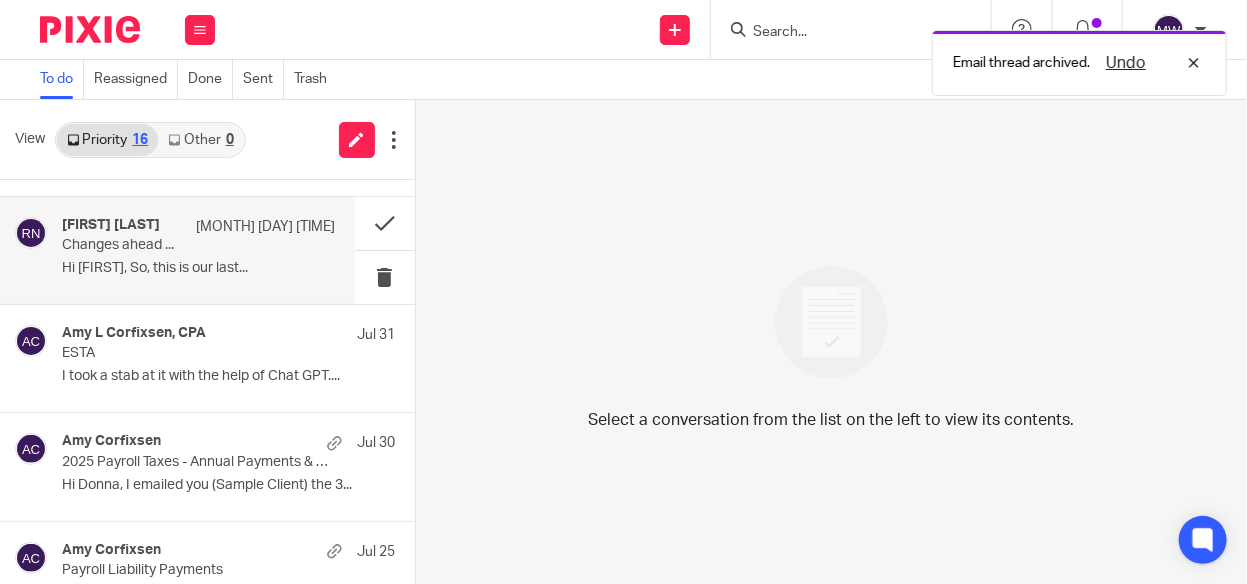 click on "Rebecca Niehus
Aug 5 4:15pm   Changes ahead ...   Hi Melissa,           So, this is our last..." at bounding box center (198, 250) 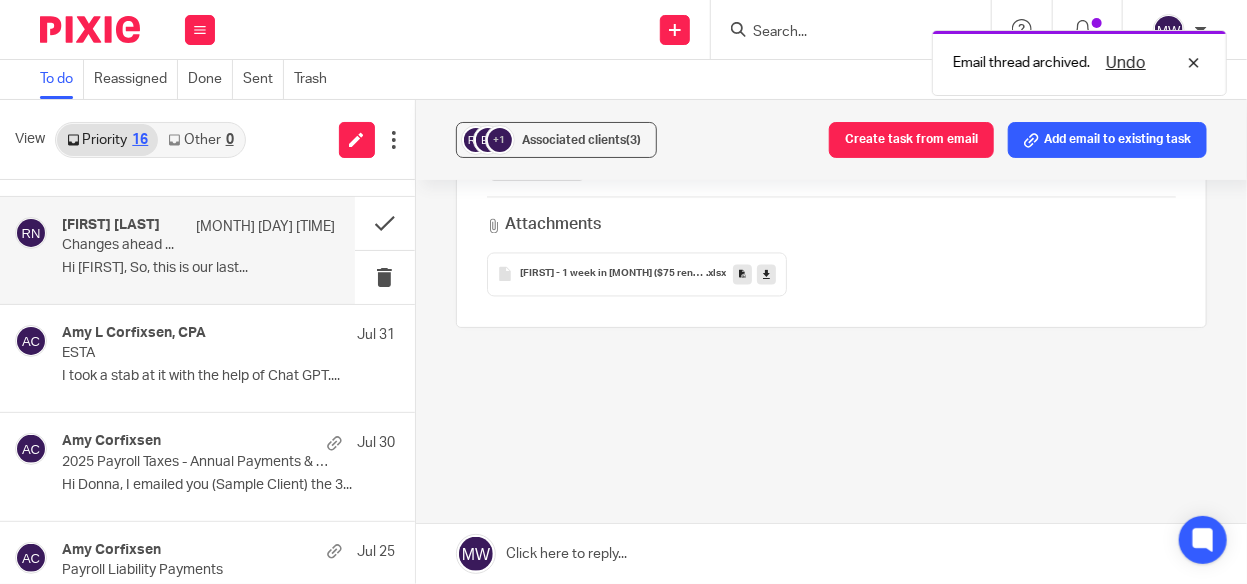 scroll, scrollTop: 0, scrollLeft: 0, axis: both 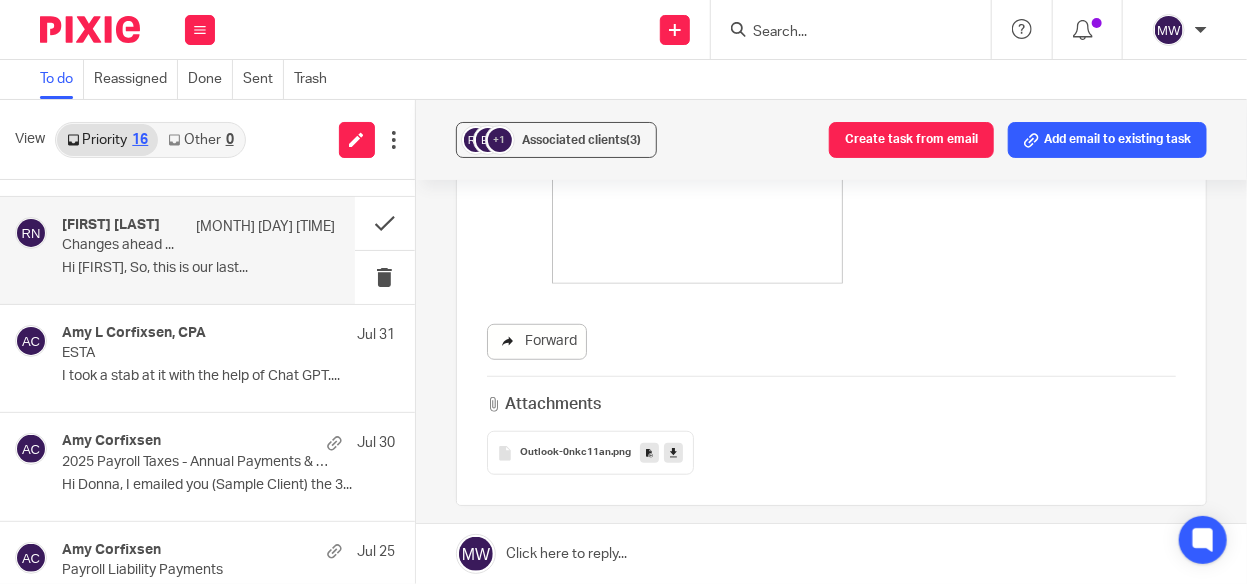 click on "Forward" at bounding box center [537, 342] 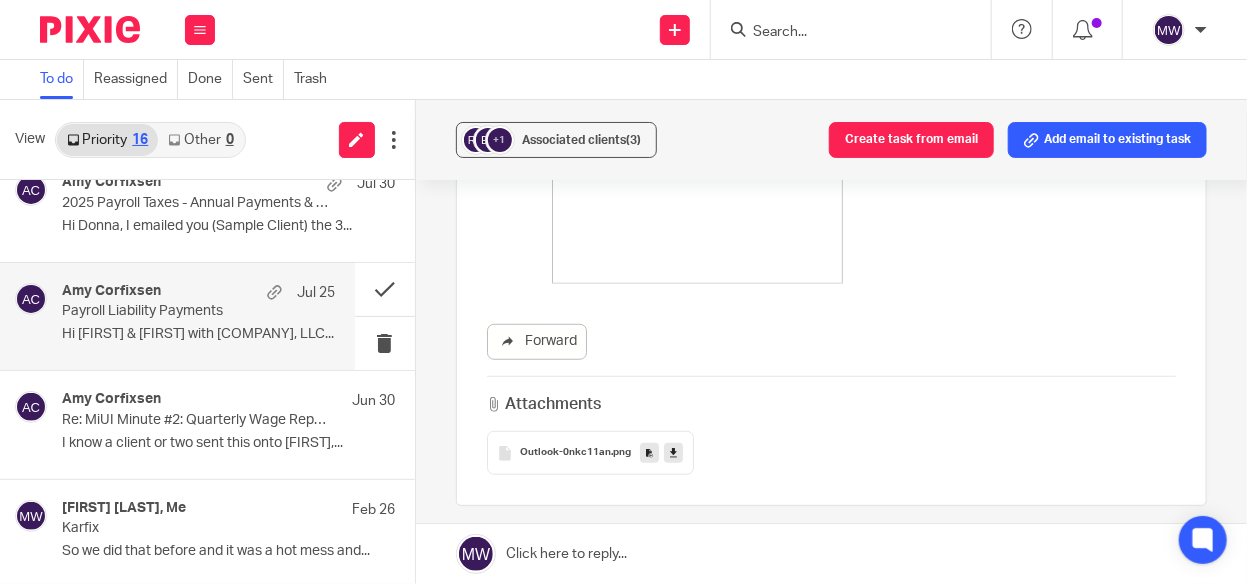 scroll, scrollTop: 500, scrollLeft: 0, axis: vertical 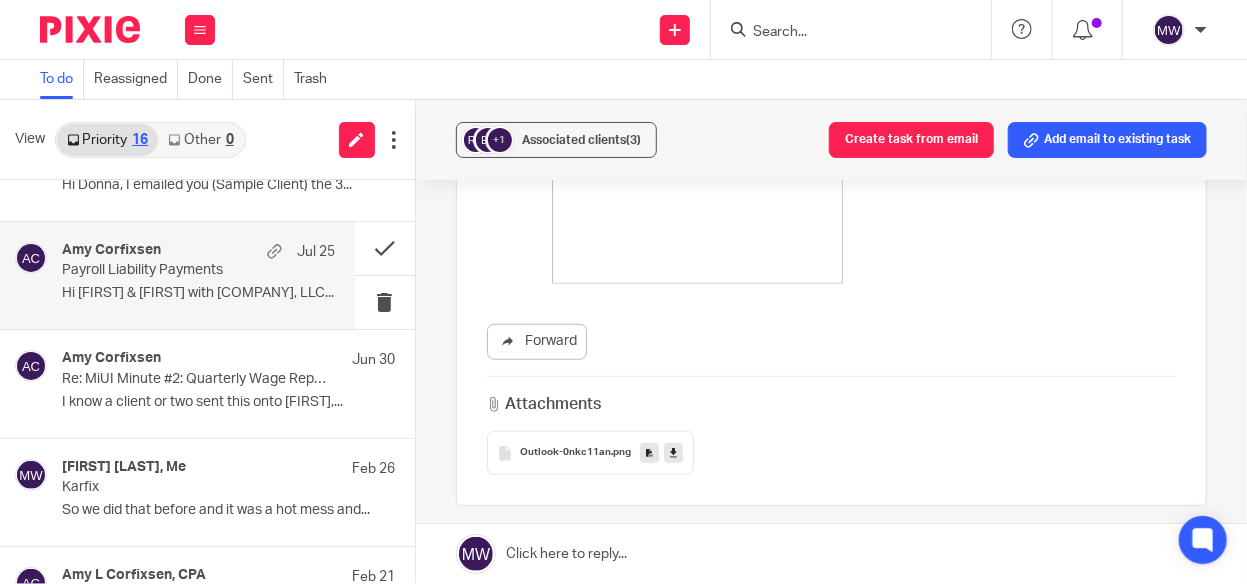 click on "Hi Garrett & Brad with JGB Management, LLC..." at bounding box center (198, 293) 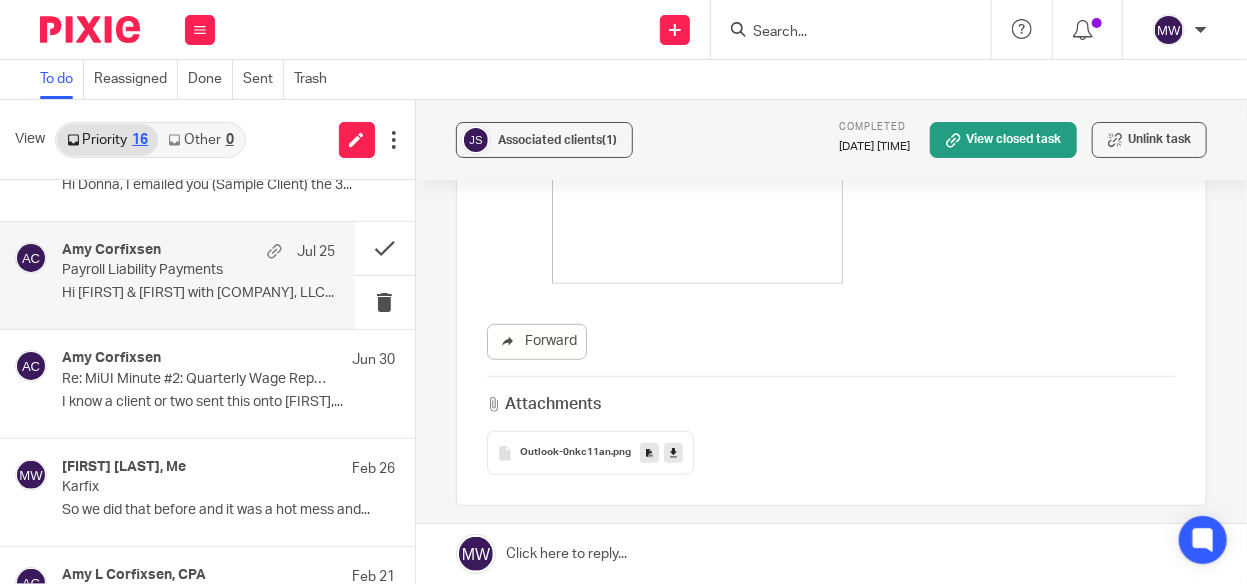 scroll, scrollTop: 0, scrollLeft: 0, axis: both 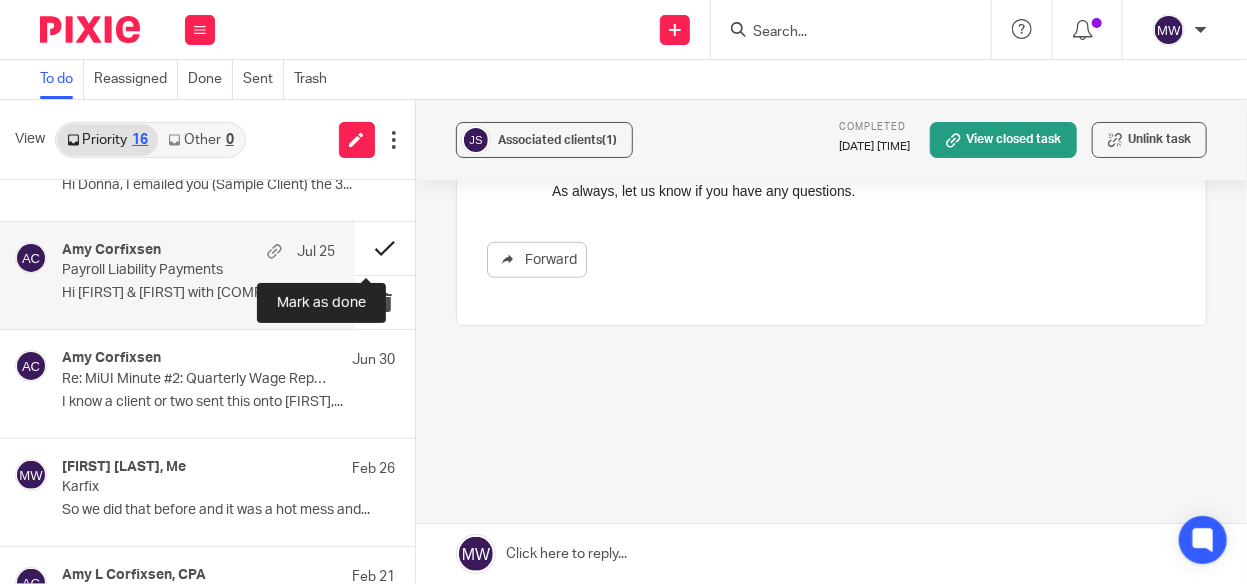 click at bounding box center [385, 248] 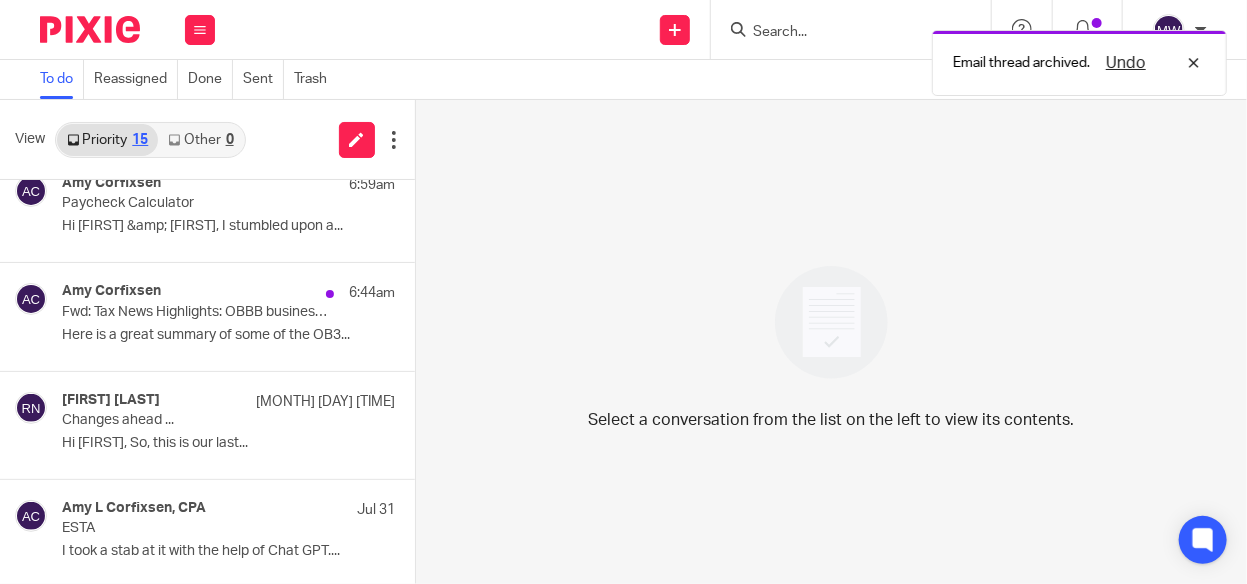 scroll, scrollTop: 0, scrollLeft: 0, axis: both 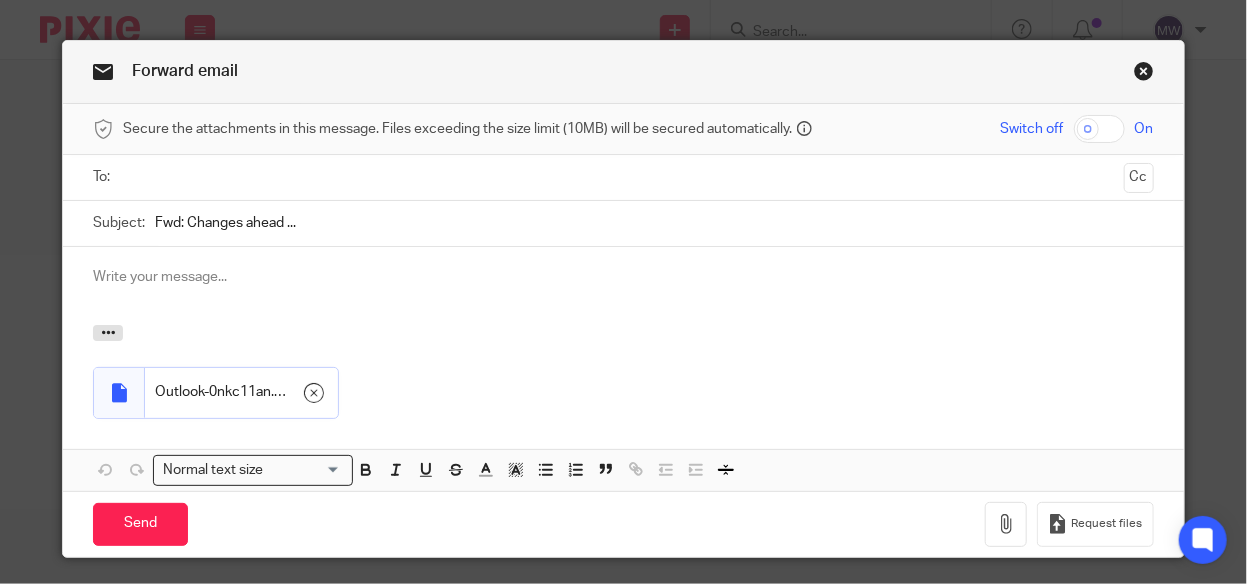 click at bounding box center [622, 177] 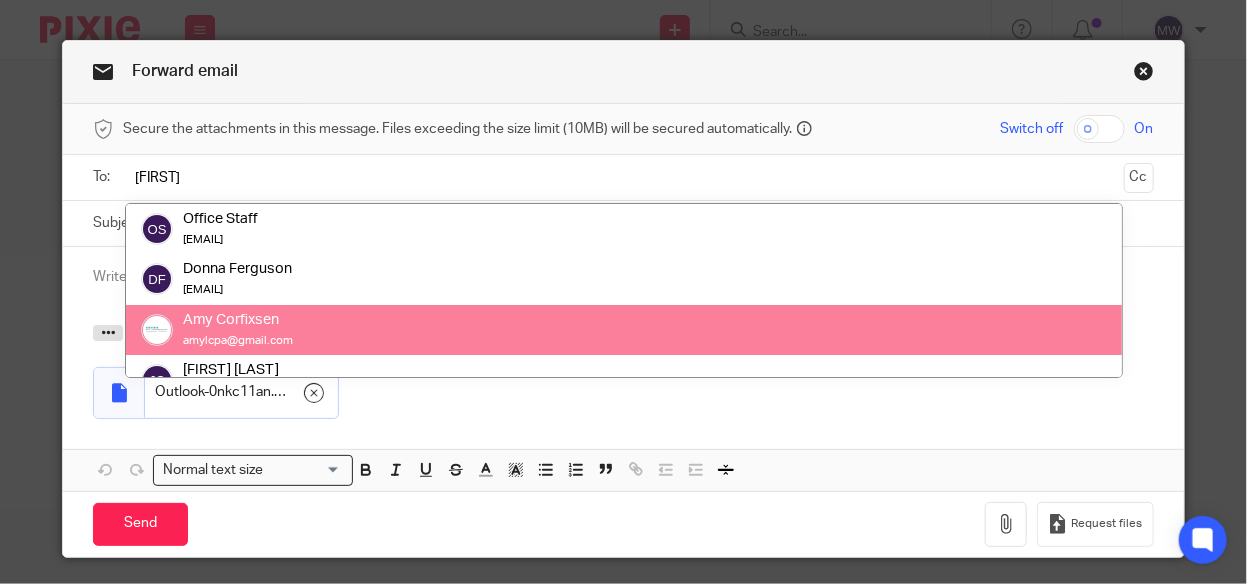 type on "[FIRST]" 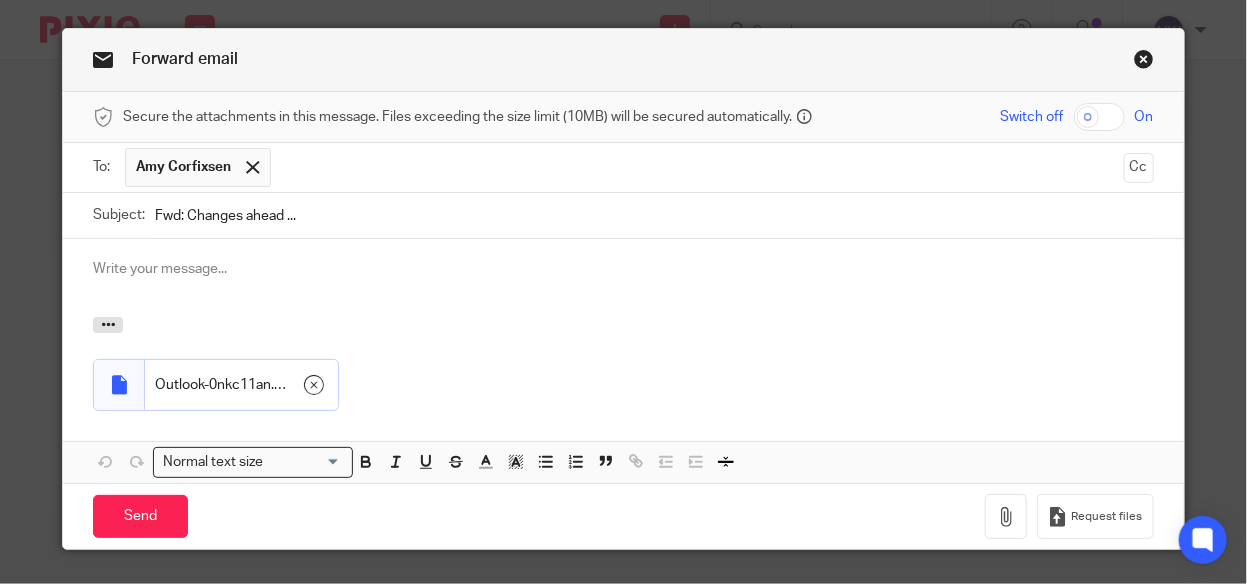 scroll, scrollTop: 0, scrollLeft: 0, axis: both 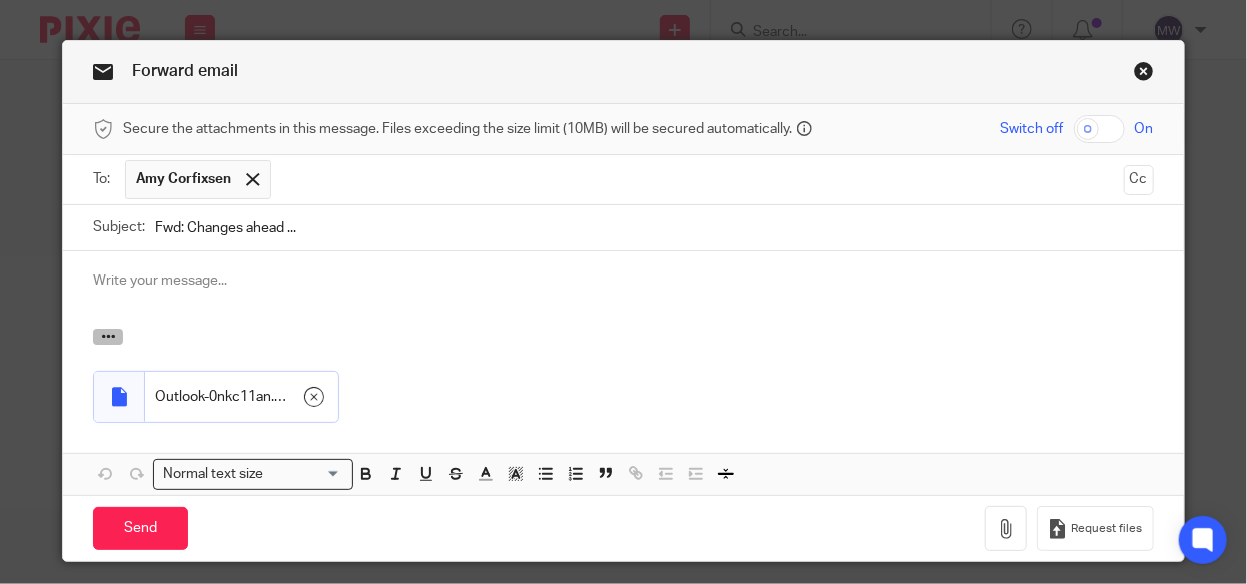 click at bounding box center [108, 336] 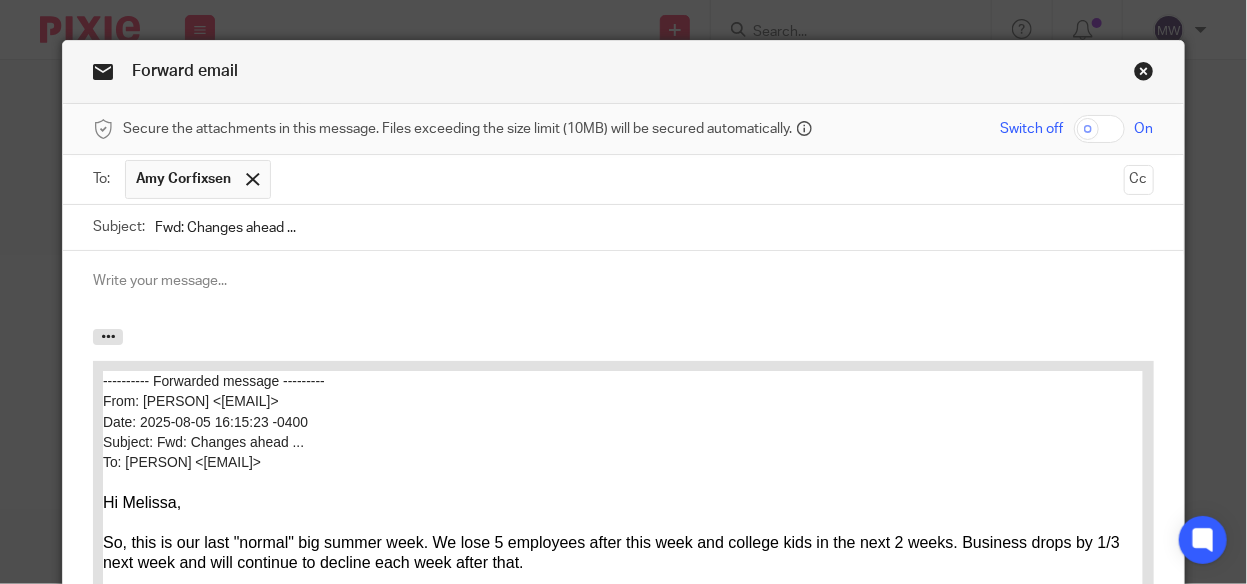 click at bounding box center [623, 281] 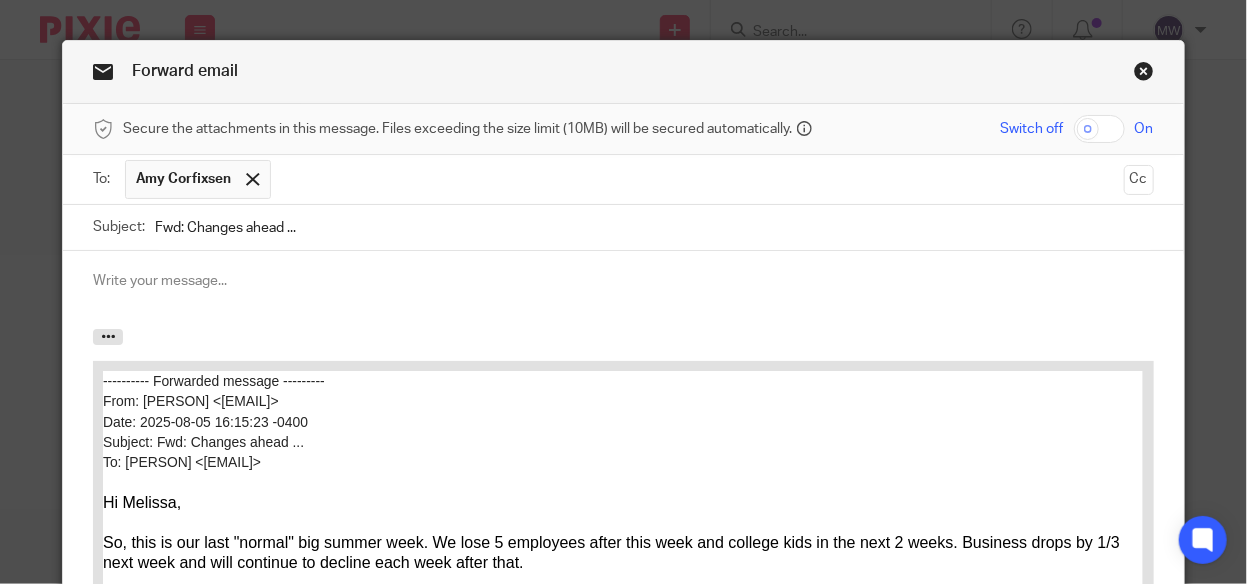 type 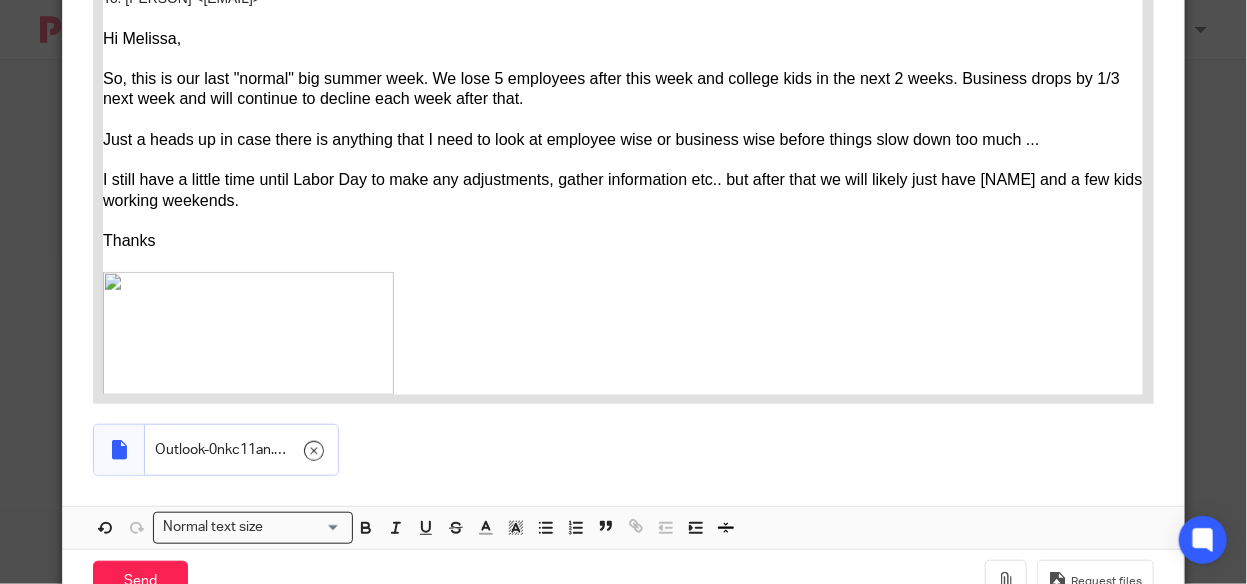 scroll, scrollTop: 530, scrollLeft: 0, axis: vertical 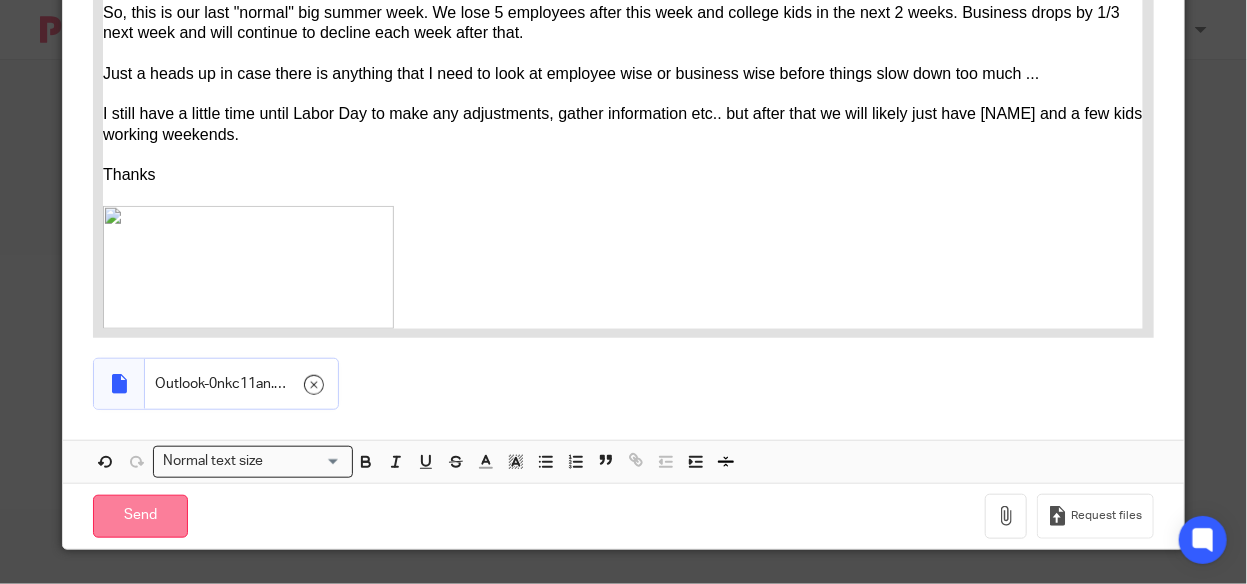 click on "Send" at bounding box center (140, 516) 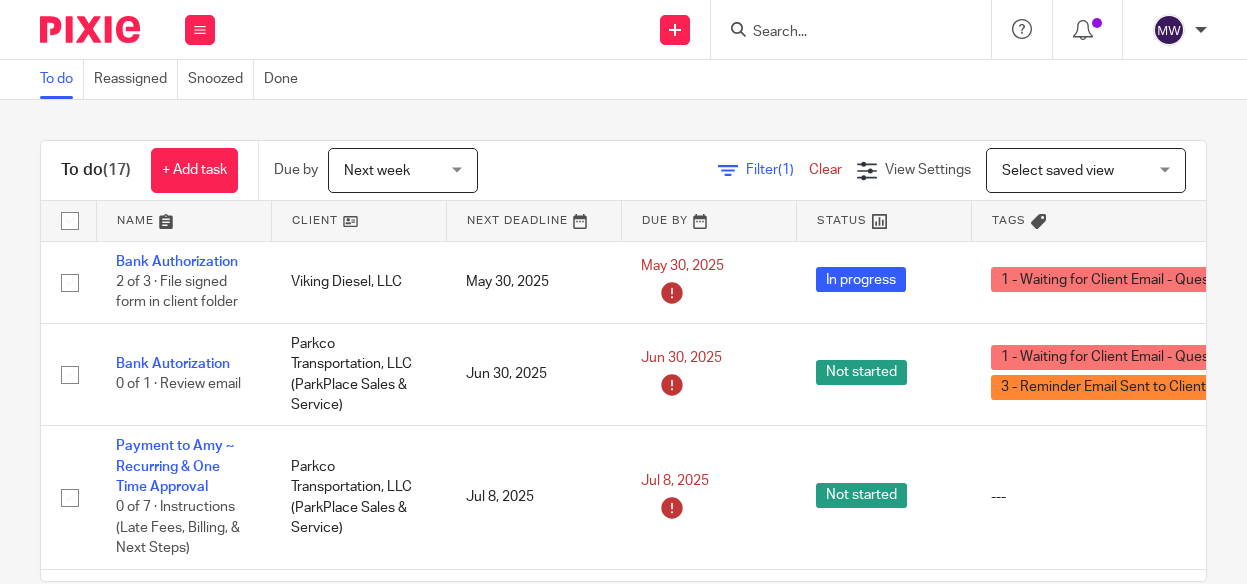 scroll, scrollTop: 0, scrollLeft: 0, axis: both 